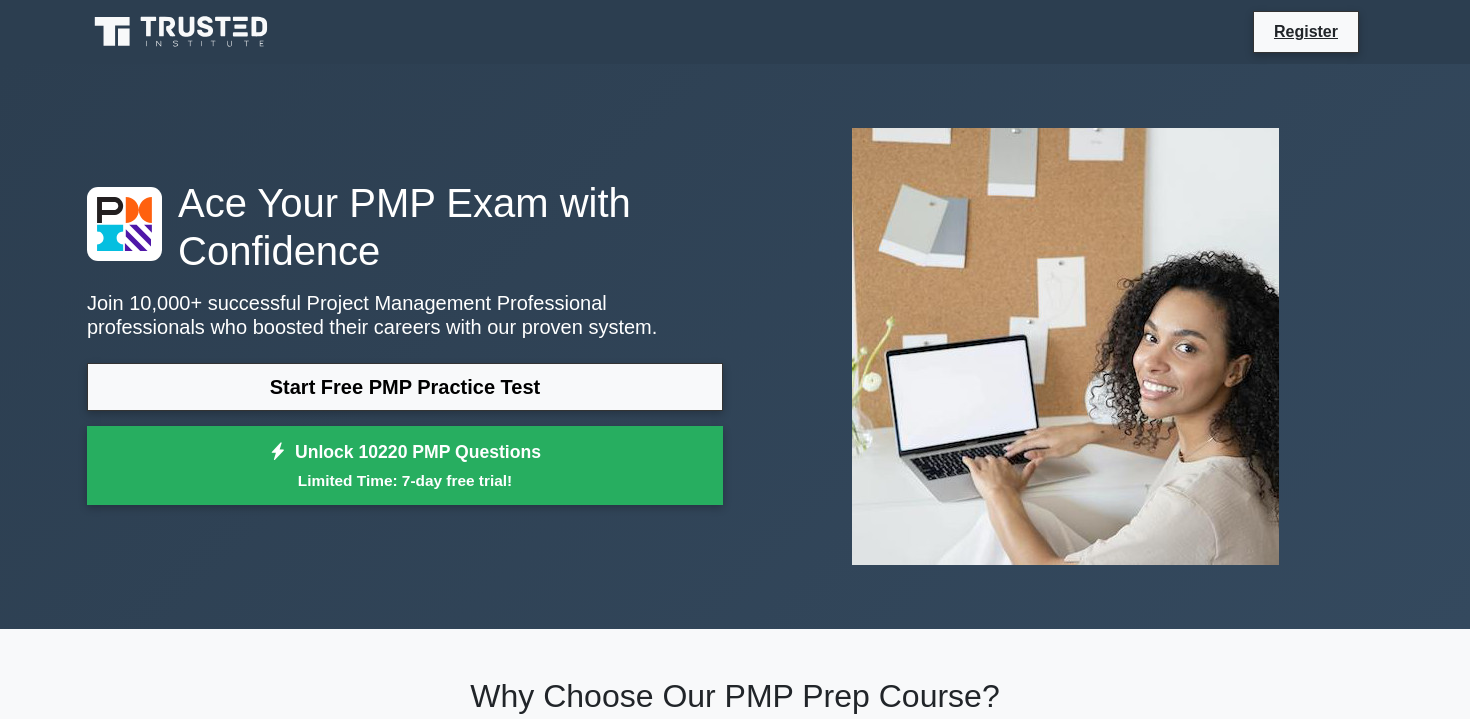scroll, scrollTop: 0, scrollLeft: 0, axis: both 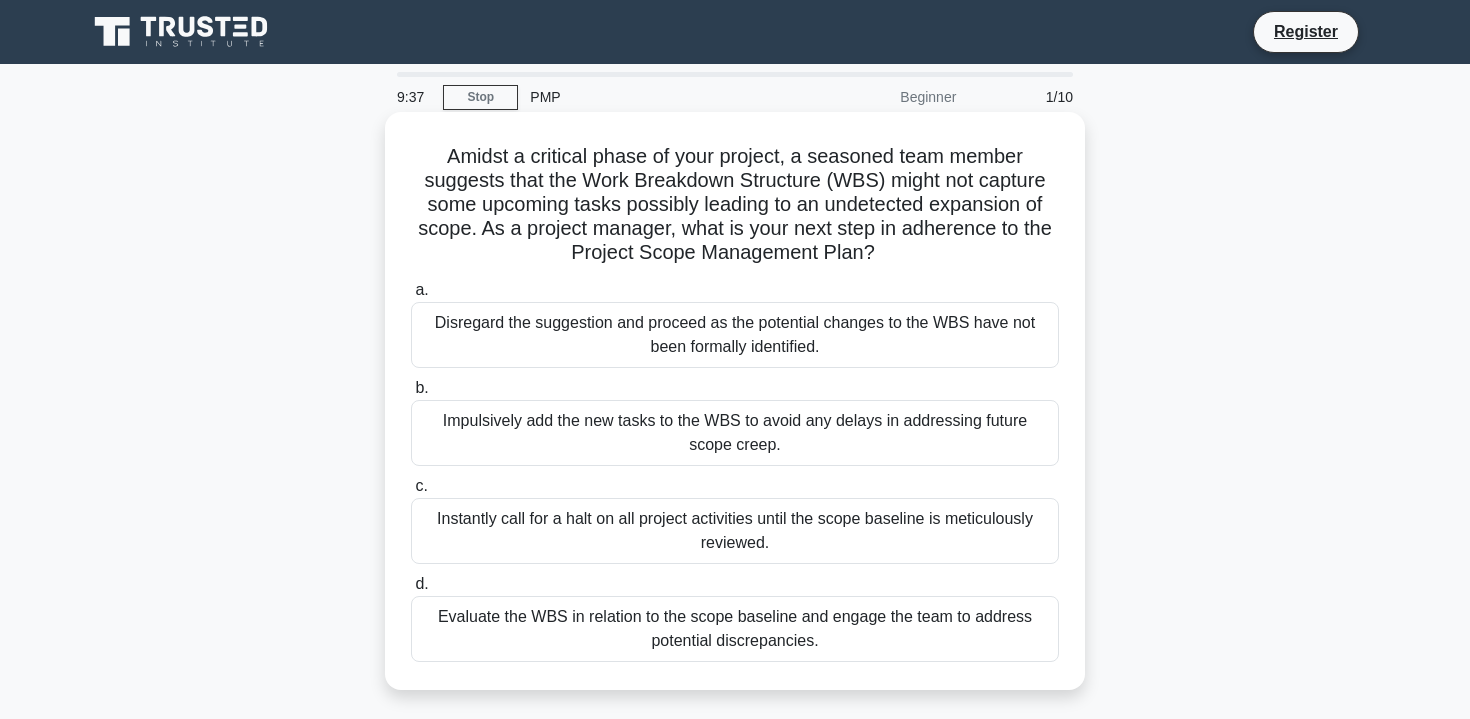 click on "Amidst a critical phase of your project, a seasoned team member suggests that the Work Breakdown Structure (WBS) might not capture some upcoming tasks possibly leading to an undetected expansion of scope. As a project manager, what is your next step in adherence to the Project Scope Management Plan?
.spinner_0XTQ{transform-origin:center;animation:spinner_y6GP .75s linear infinite}@keyframes spinner_y6GP{100%{transform:rotate(360deg)}}" at bounding box center [735, 205] 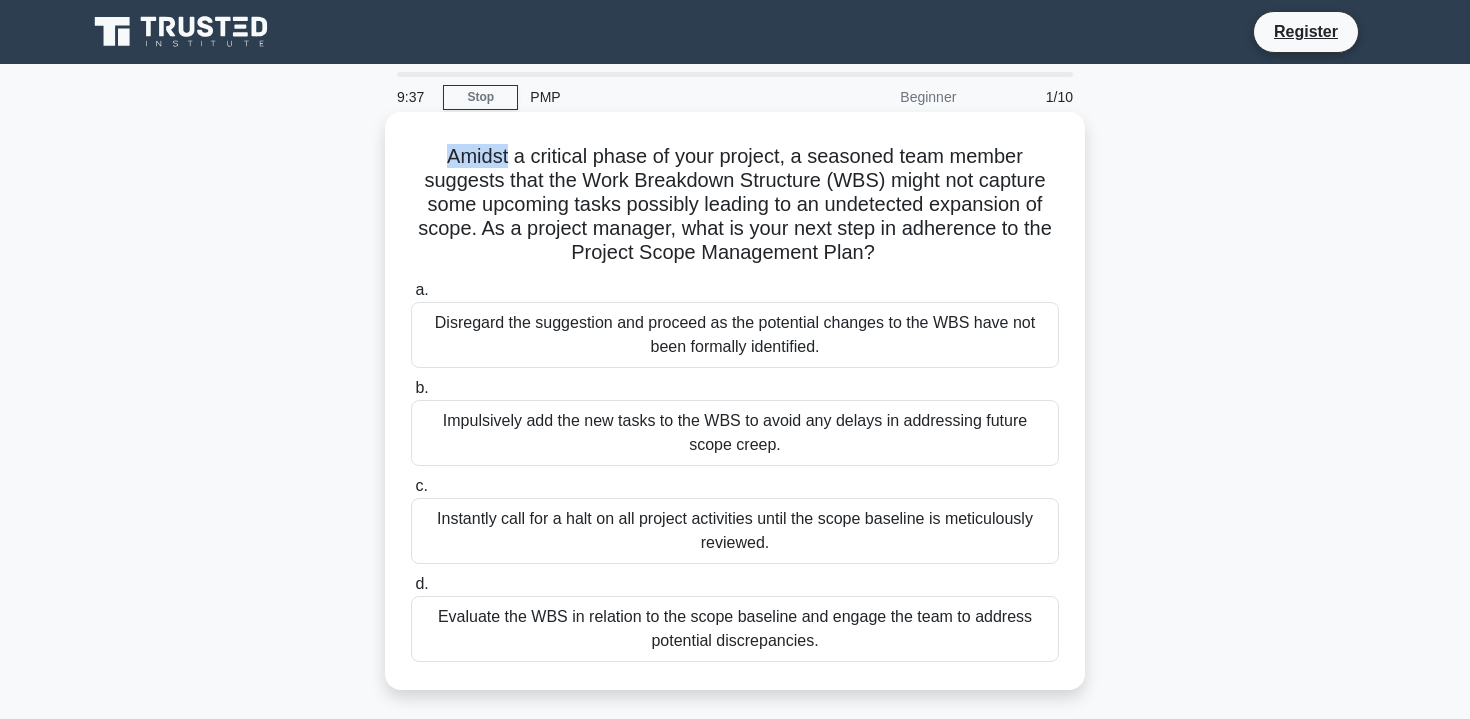click on "Amidst a critical phase of your project, a seasoned team member suggests that the Work Breakdown Structure (WBS) might not capture some upcoming tasks possibly leading to an undetected expansion of scope. As a project manager, what is your next step in adherence to the Project Scope Management Plan?
.spinner_0XTQ{transform-origin:center;animation:spinner_y6GP .75s linear infinite}@keyframes spinner_y6GP{100%{transform:rotate(360deg)}}" at bounding box center (735, 205) 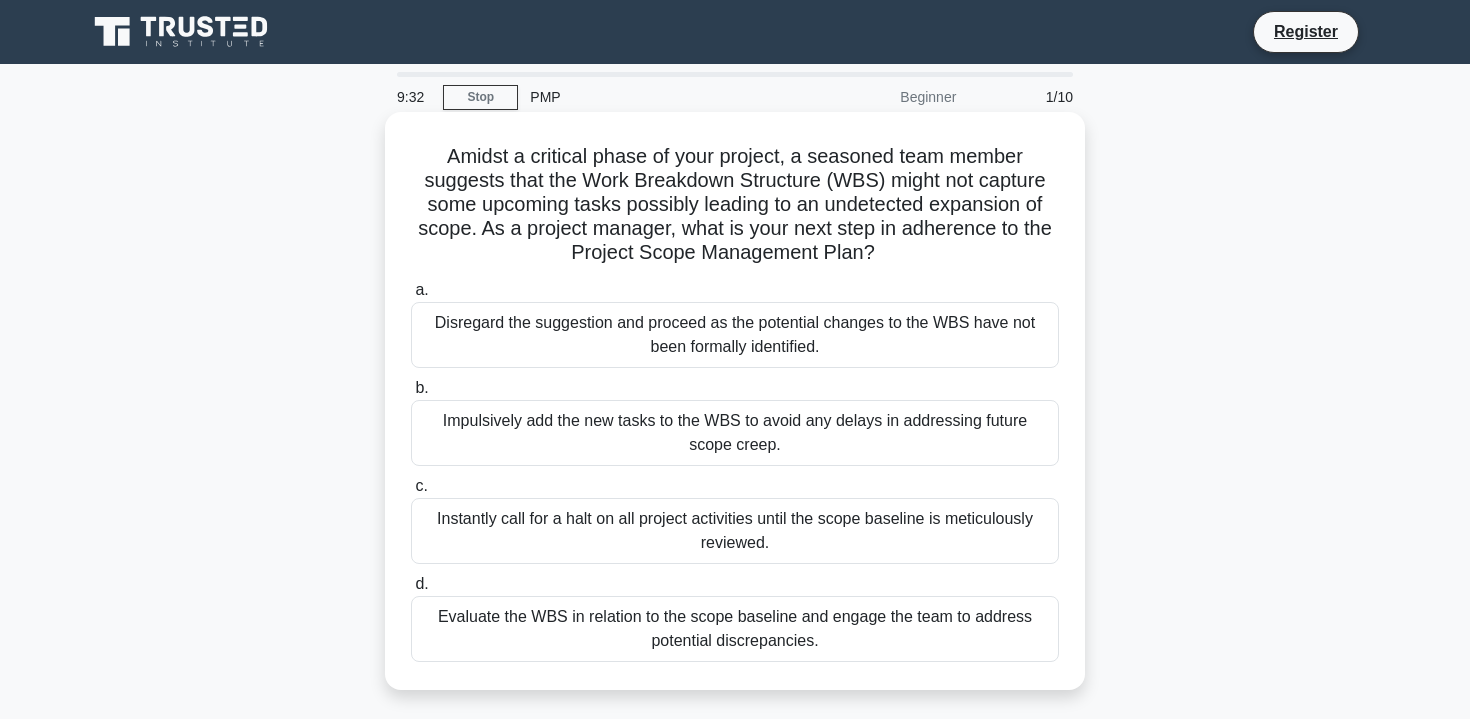 click on "Amidst a critical phase of your project, a seasoned team member suggests that the Work Breakdown Structure (WBS) might not capture some upcoming tasks possibly leading to an undetected expansion of scope. As a project manager, what is your next step in adherence to the Project Scope Management Plan?
.spinner_0XTQ{transform-origin:center;animation:spinner_y6GP .75s linear infinite}@keyframes spinner_y6GP{100%{transform:rotate(360deg)}}" at bounding box center (735, 205) 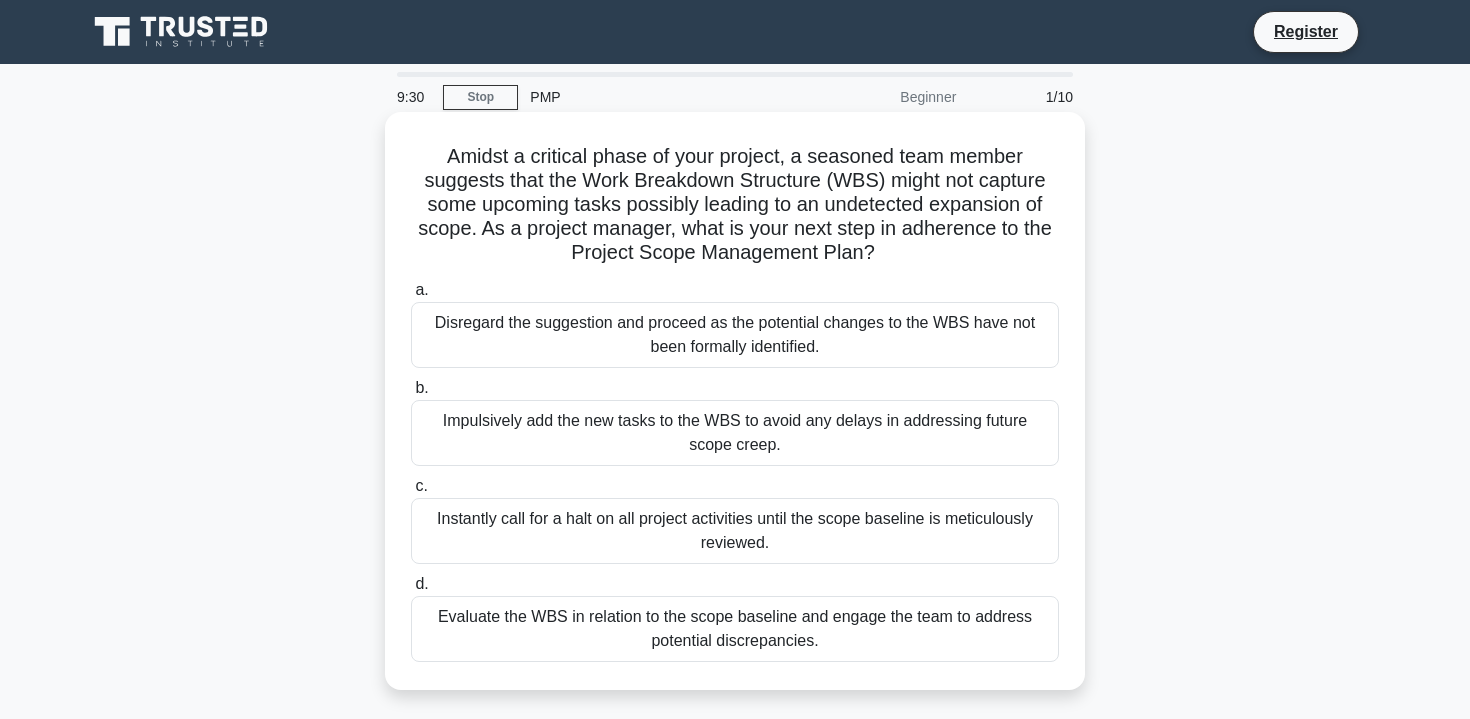 click on "Amidst a critical phase of your project, a seasoned team member suggests that the Work Breakdown Structure (WBS) might not capture some upcoming tasks possibly leading to an undetected expansion of scope. As a project manager, what is your next step in adherence to the Project Scope Management Plan?
.spinner_0XTQ{transform-origin:center;animation:spinner_y6GP .75s linear infinite}@keyframes spinner_y6GP{100%{transform:rotate(360deg)}}" at bounding box center (735, 205) 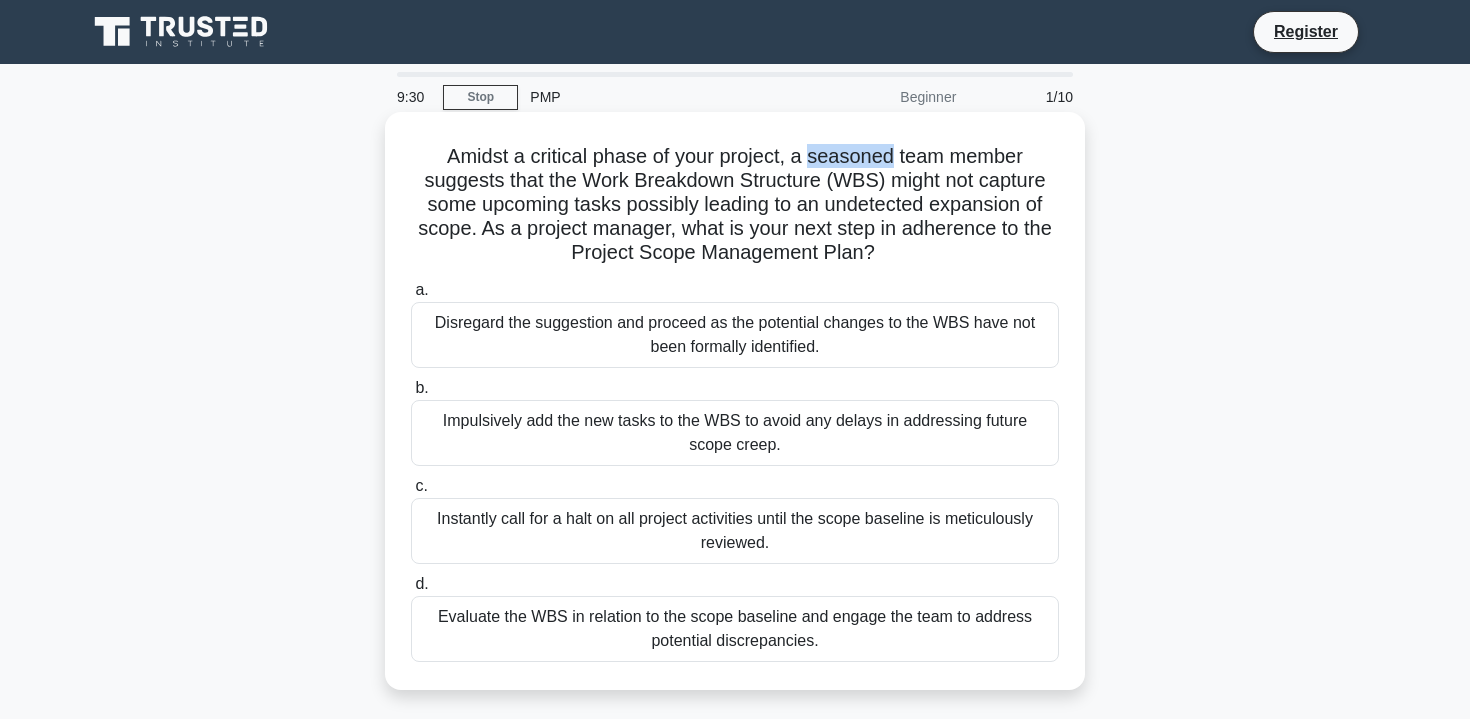 click on "Amidst a critical phase of your project, a seasoned team member suggests that the Work Breakdown Structure (WBS) might not capture some upcoming tasks possibly leading to an undetected expansion of scope. As a project manager, what is your next step in adherence to the Project Scope Management Plan?
.spinner_0XTQ{transform-origin:center;animation:spinner_y6GP .75s linear infinite}@keyframes spinner_y6GP{100%{transform:rotate(360deg)}}" at bounding box center (735, 205) 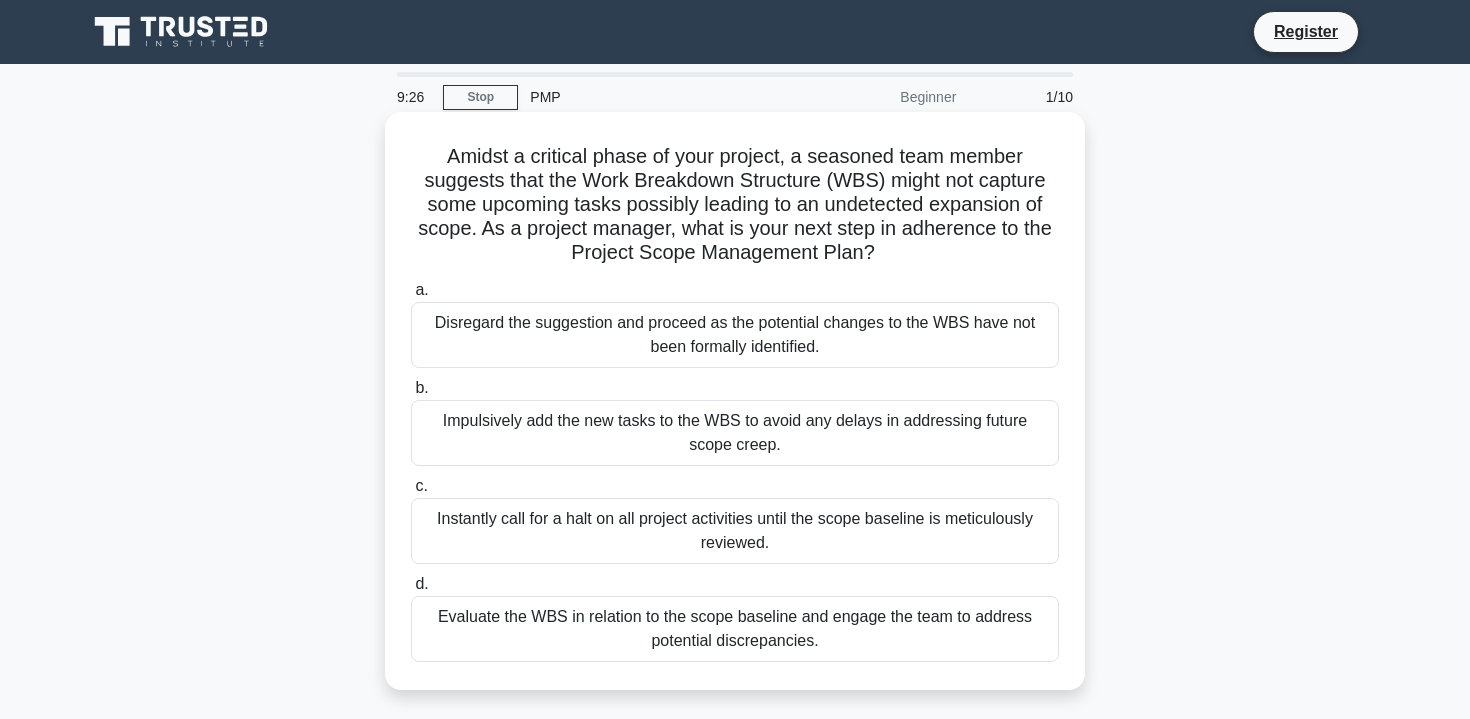 click on "Amidst a critical phase of your project, a seasoned team member suggests that the Work Breakdown Structure (WBS) might not capture some upcoming tasks possibly leading to an undetected expansion of scope. As a project manager, what is your next step in adherence to the Project Scope Management Plan?
.spinner_0XTQ{transform-origin:center;animation:spinner_y6GP .75s linear infinite}@keyframes spinner_y6GP{100%{transform:rotate(360deg)}}" at bounding box center (735, 205) 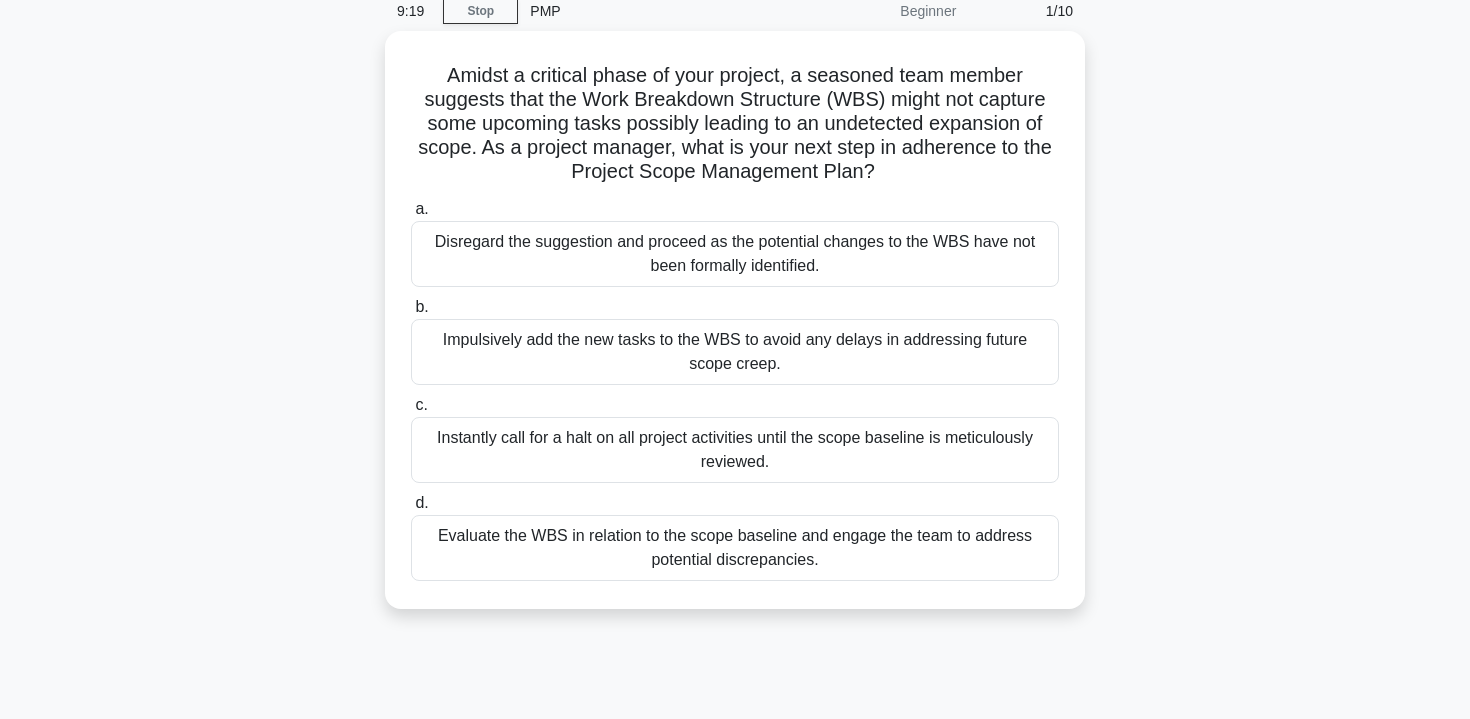 scroll, scrollTop: 89, scrollLeft: 0, axis: vertical 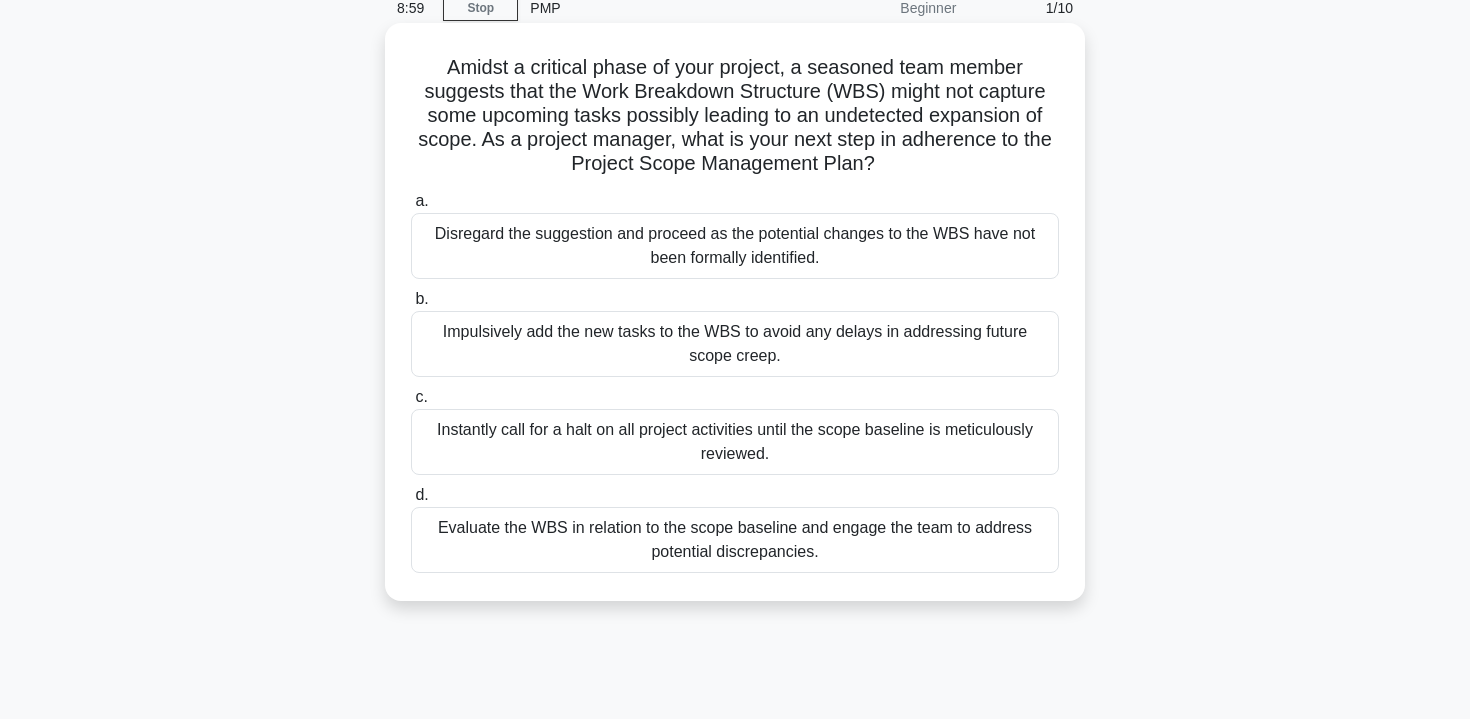 click on "Evaluate the WBS in relation to the scope baseline and engage the team to address potential discrepancies." at bounding box center [735, 540] 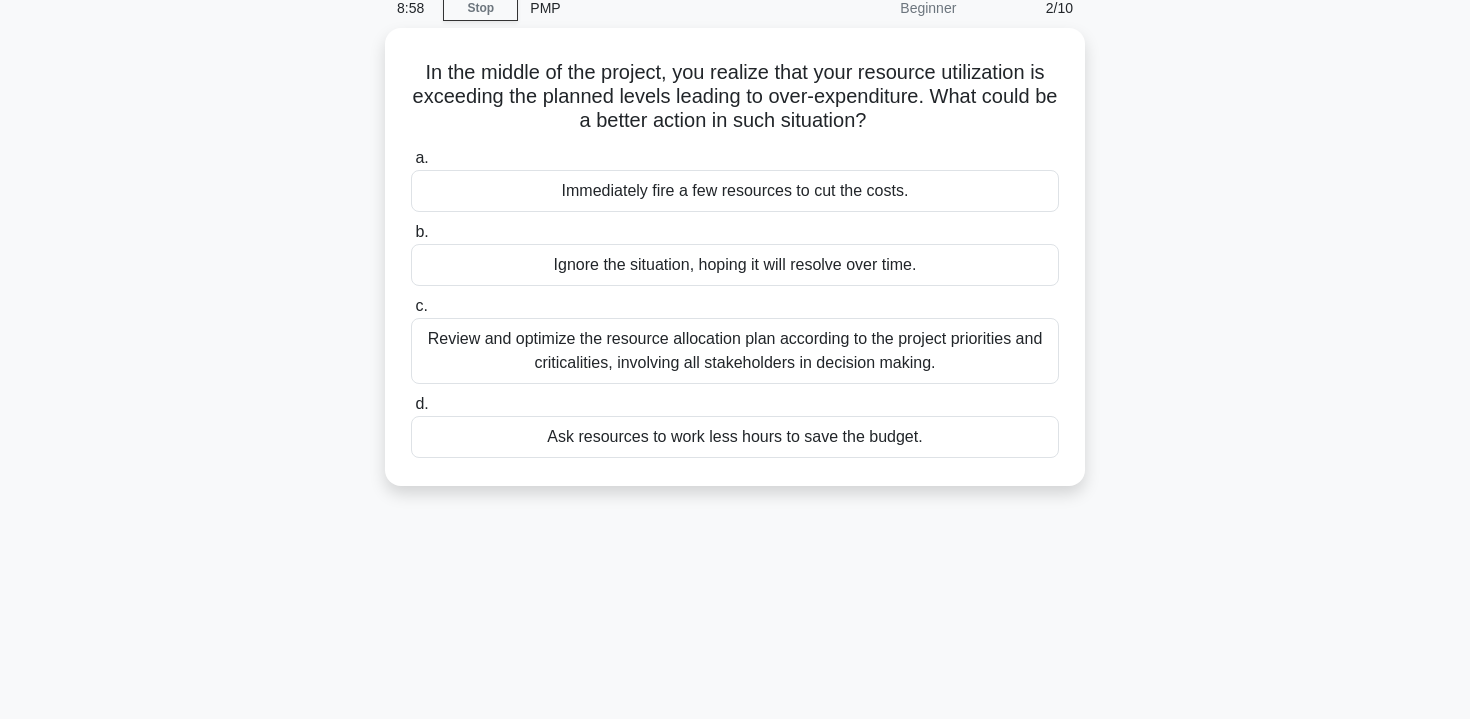 scroll, scrollTop: 0, scrollLeft: 0, axis: both 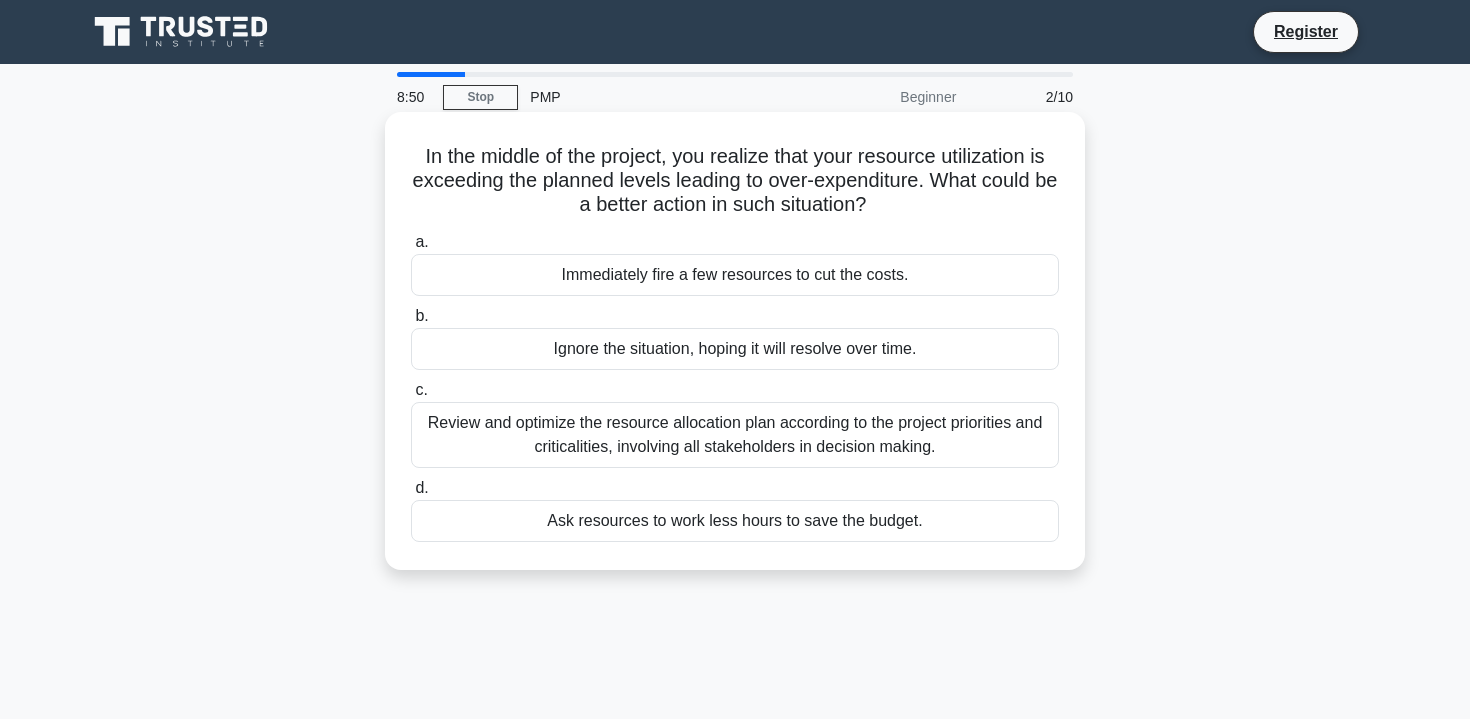 click on "In the middle of the project, you realize that your resource utilization is exceeding the planned levels leading to over-expenditure. What could be a better action in such situation?
.spinner_0XTQ{transform-origin:center;animation:spinner_y6GP .75s linear infinite}@keyframes spinner_y6GP{100%{transform:rotate(360deg)}}" at bounding box center [735, 181] 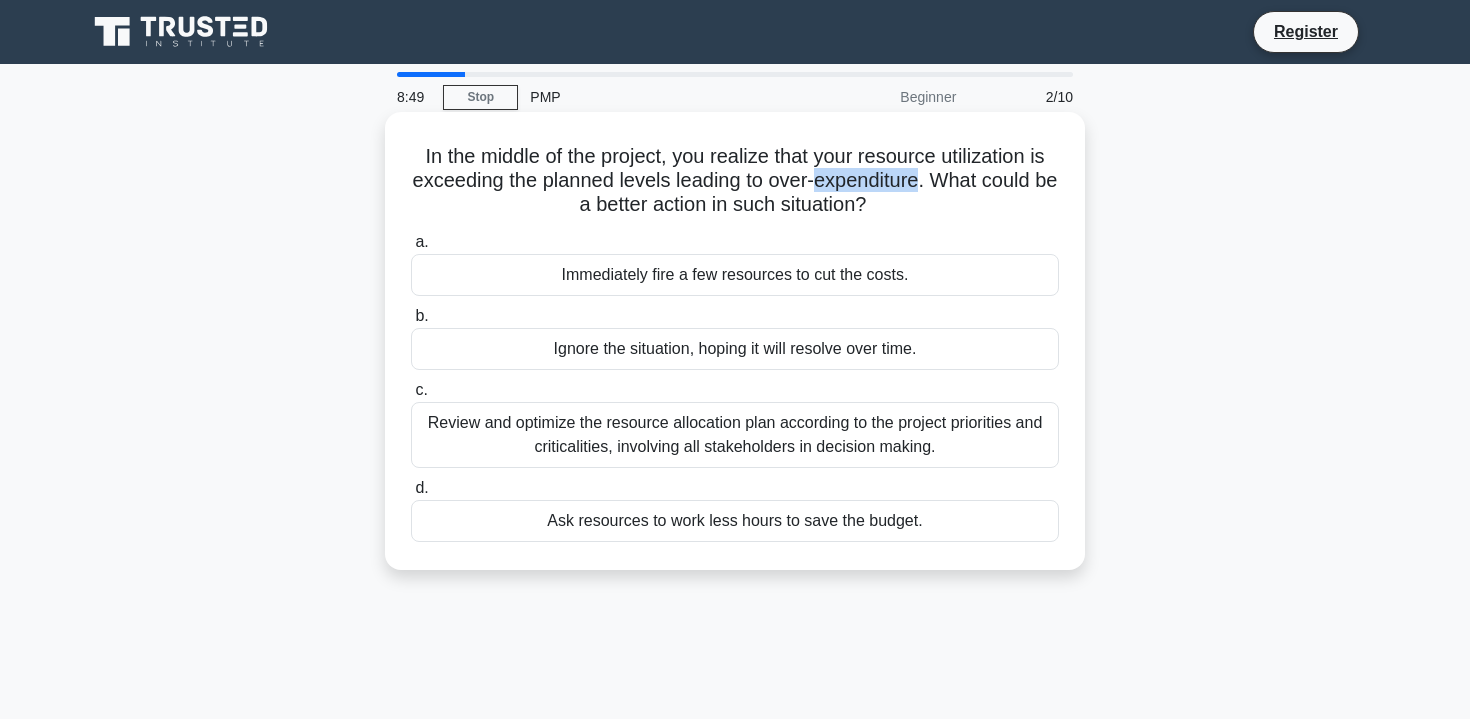 click on "In the middle of the project, you realize that your resource utilization is exceeding the planned levels leading to over-expenditure. What could be a better action in such situation?
.spinner_0XTQ{transform-origin:center;animation:spinner_y6GP .75s linear infinite}@keyframes spinner_y6GP{100%{transform:rotate(360deg)}}" at bounding box center [735, 181] 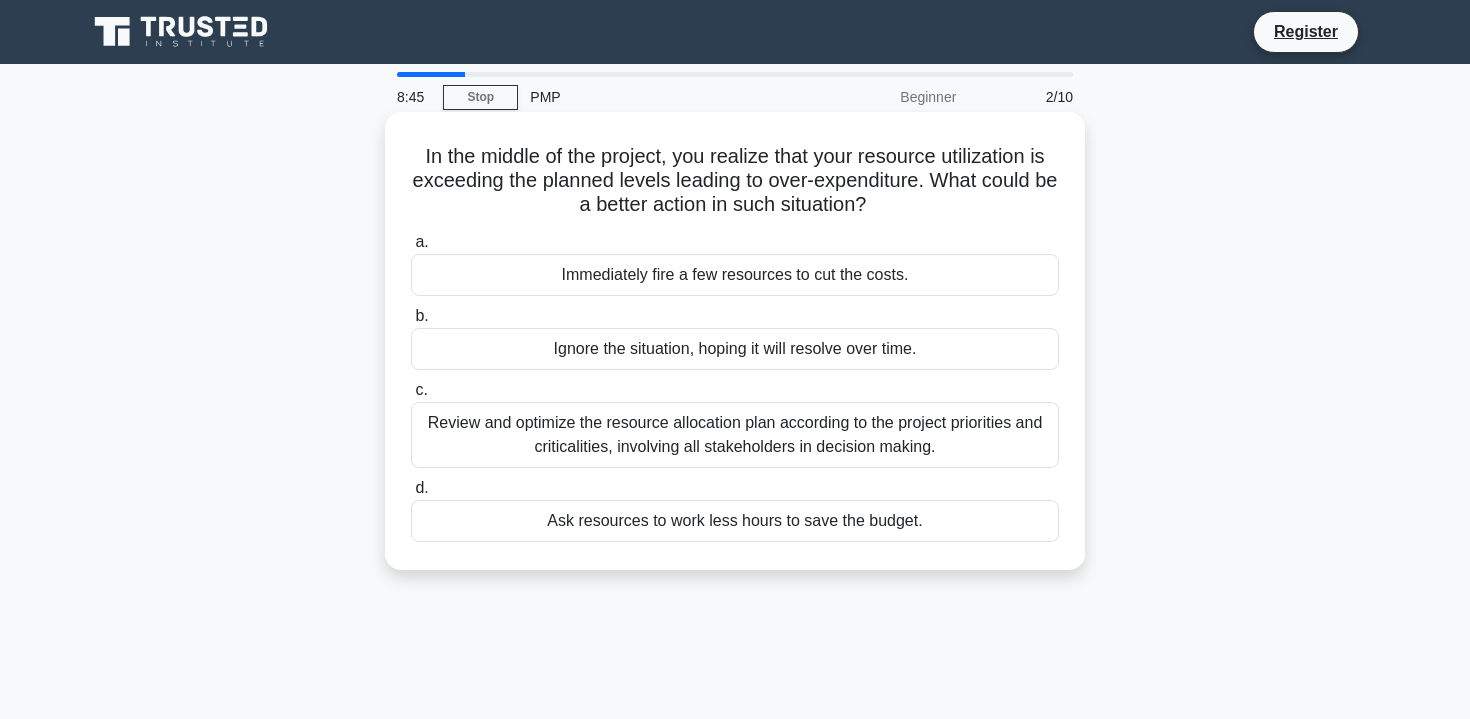 click on "In the middle of the project, you realize that your resource utilization is exceeding the planned levels leading to over-expenditure. What could be a better action in such situation?
.spinner_0XTQ{transform-origin:center;animation:spinner_y6GP .75s linear infinite}@keyframes spinner_y6GP{100%{transform:rotate(360deg)}}" at bounding box center (735, 181) 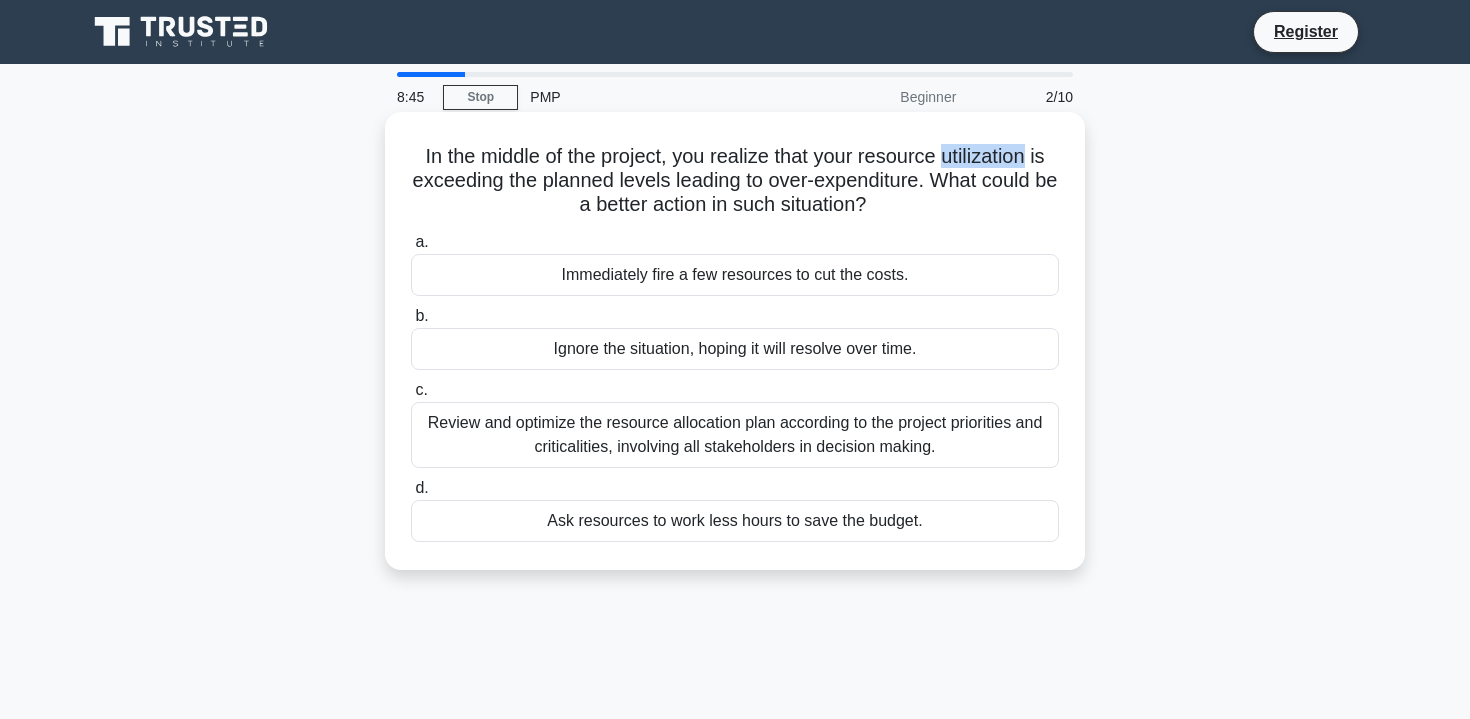 click on "In the middle of the project, you realize that your resource utilization is exceeding the planned levels leading to over-expenditure. What could be a better action in such situation?
.spinner_0XTQ{transform-origin:center;animation:spinner_y6GP .75s linear infinite}@keyframes spinner_y6GP{100%{transform:rotate(360deg)}}" at bounding box center (735, 181) 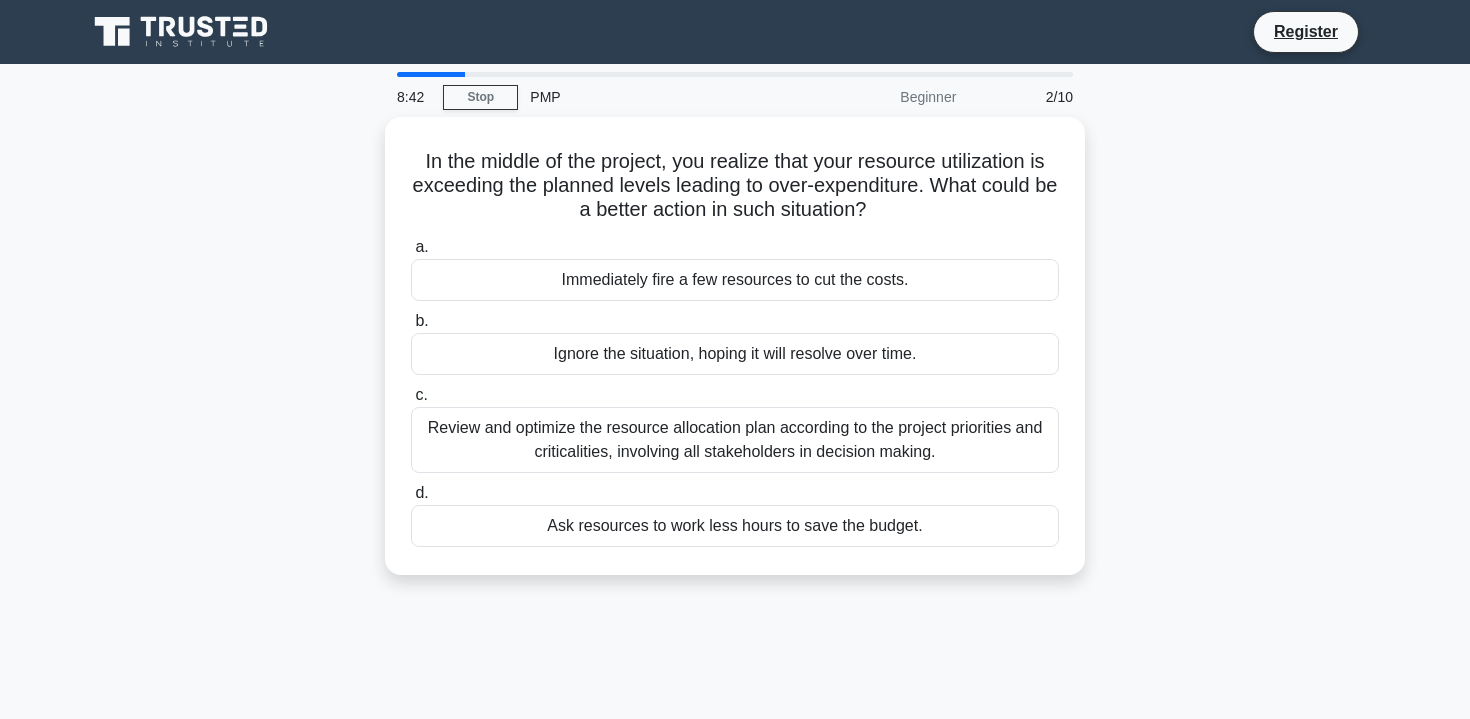 click on "In the middle of the project, you realize that your resource utilization is exceeding the planned levels leading to over-expenditure. What could be a better action in such situation?
.spinner_0XTQ{transform-origin:center;animation:spinner_y6GP .75s linear infinite}@keyframes spinner_y6GP{100%{transform:rotate(360deg)}}
a.
Immediately fire a few resources to cut the costs." at bounding box center [735, 358] 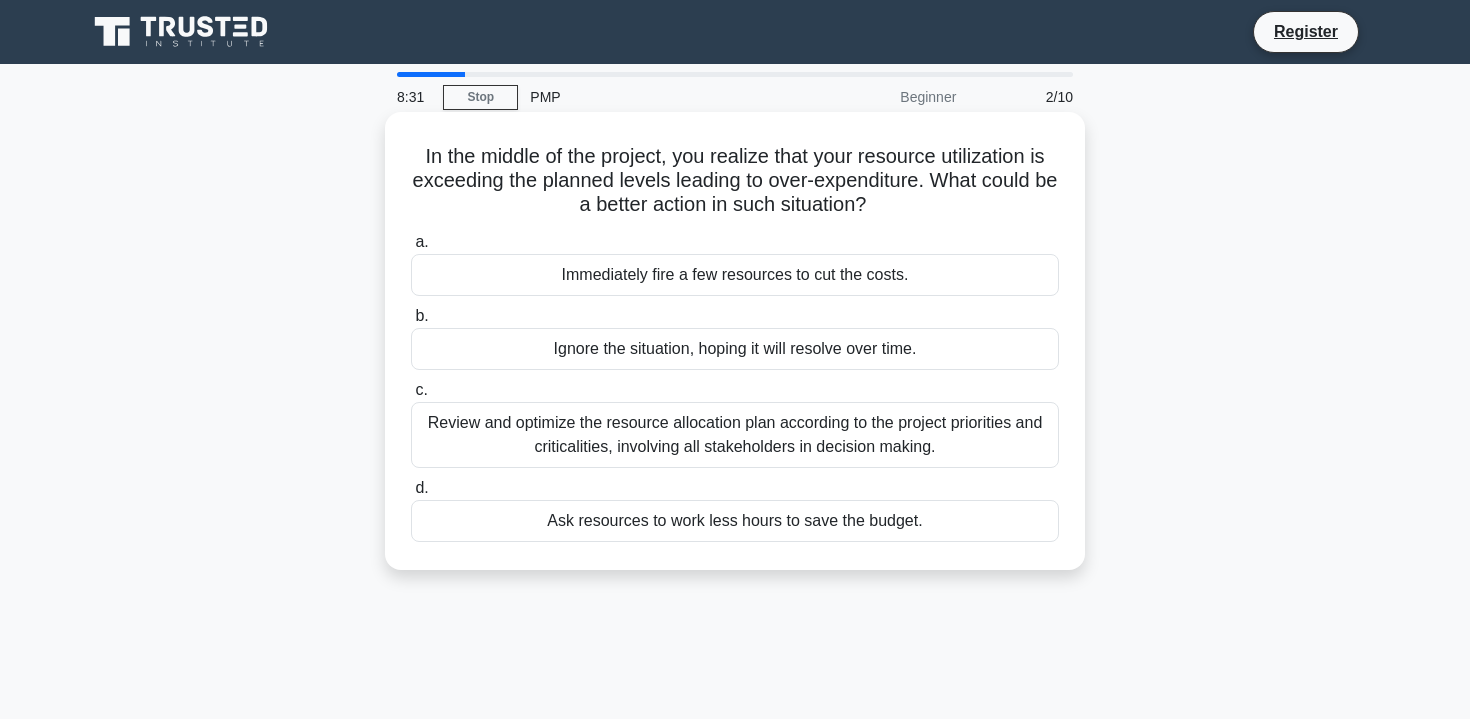 click on "Review and optimize the resource allocation plan according to the project priorities and criticalities, involving all stakeholders in decision making." at bounding box center [735, 435] 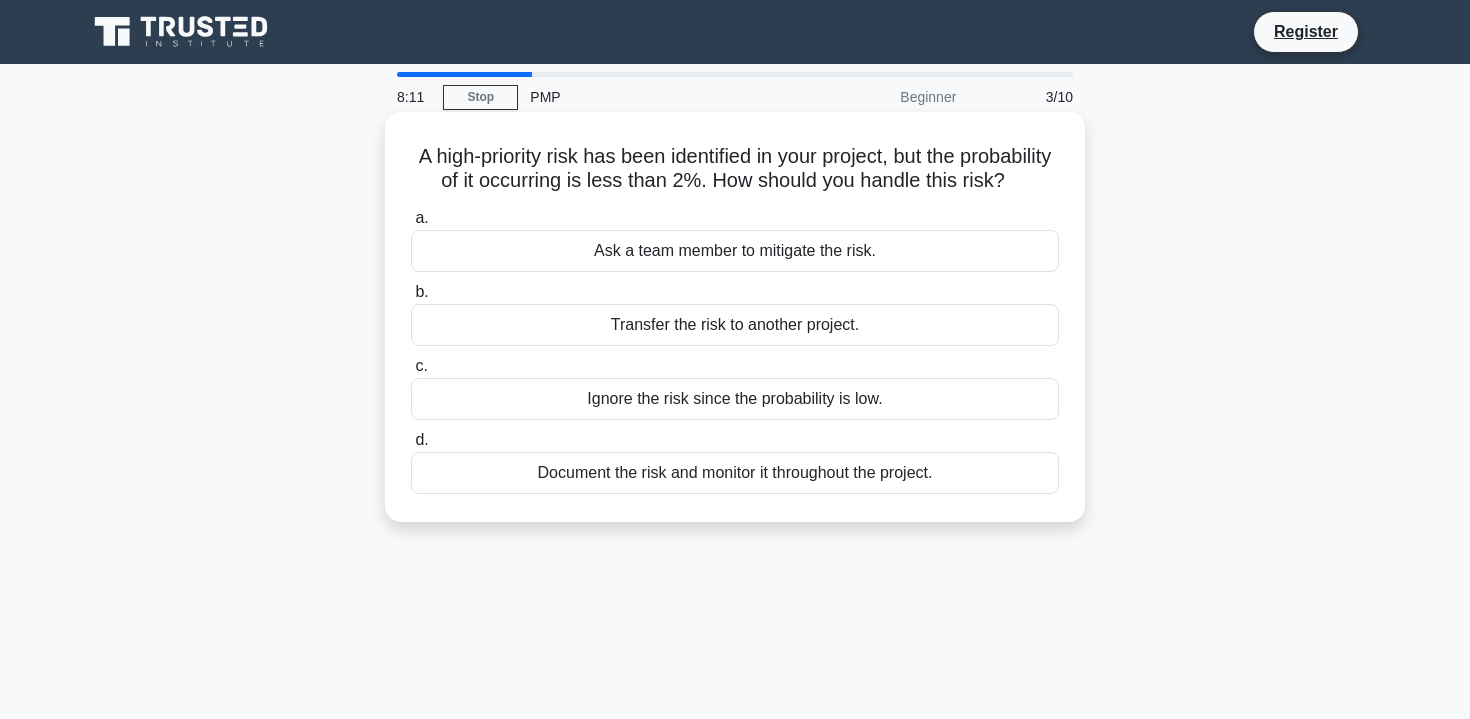 click on "Document the risk and monitor it throughout the project." at bounding box center [735, 473] 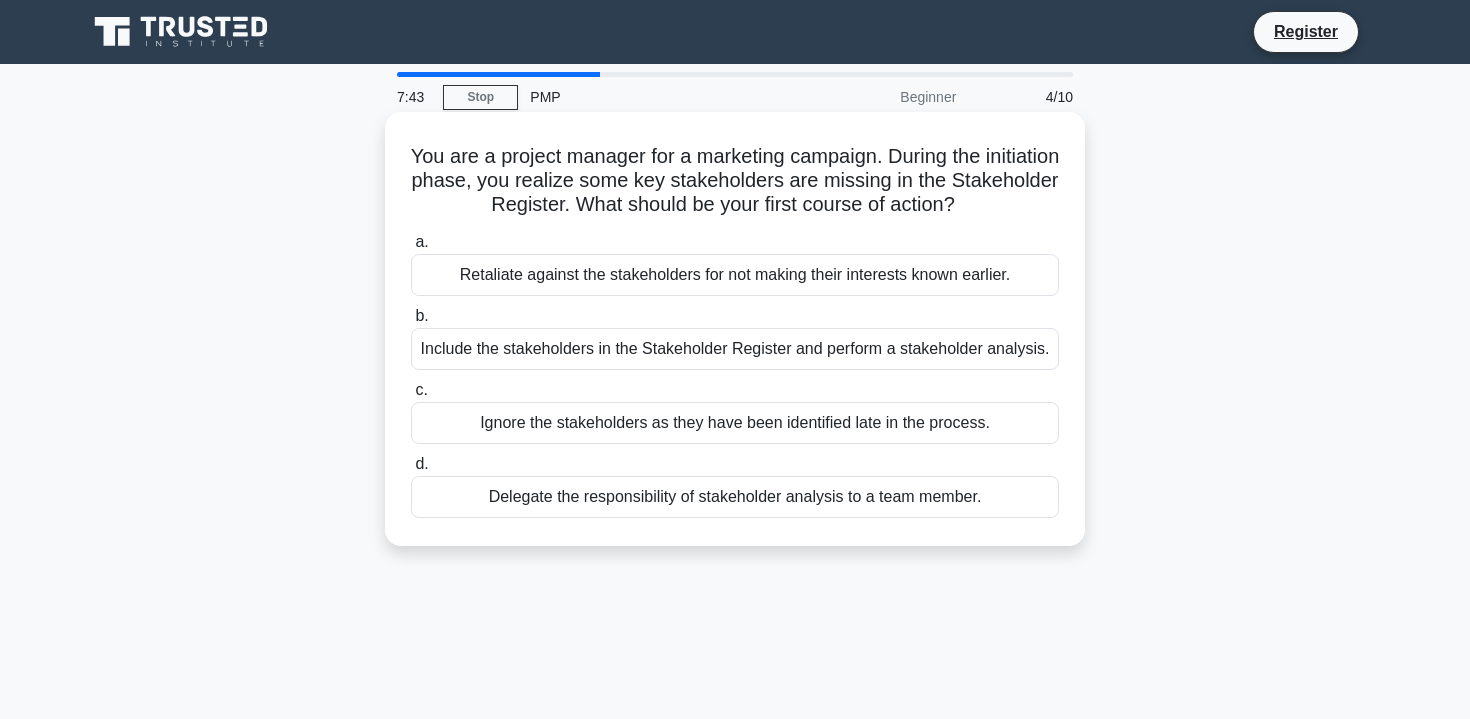 click on "Include the stakeholders in the Stakeholder Register and perform a stakeholder analysis." at bounding box center (735, 349) 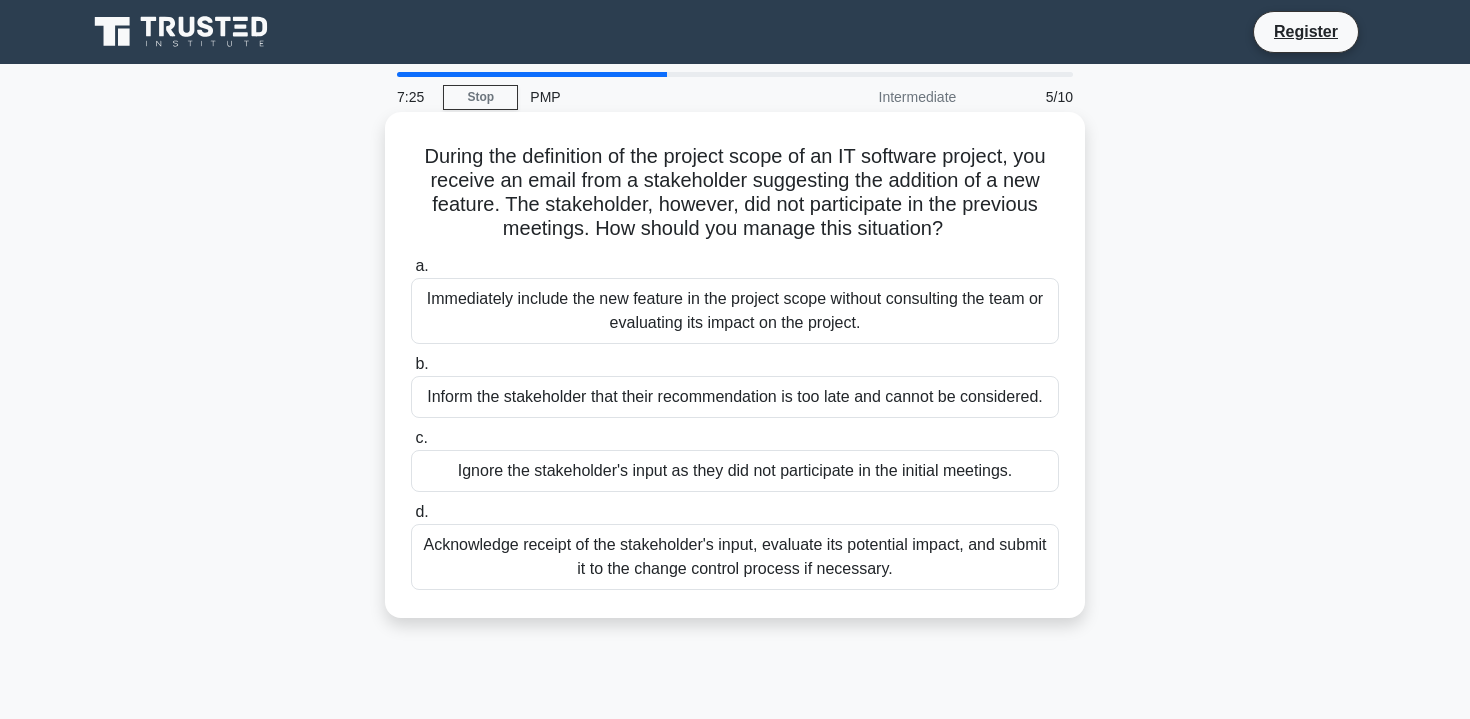 click on "During the definition of the project scope of an IT software project, you receive an email from a stakeholder suggesting the addition of a new feature. The stakeholder, however, did not participate in the previous meetings. How should you manage this situation?
.spinner_0XTQ{transform-origin:center;animation:spinner_y6GP .75s linear infinite}@keyframes spinner_y6GP{100%{transform:rotate(360deg)}}" at bounding box center (735, 193) 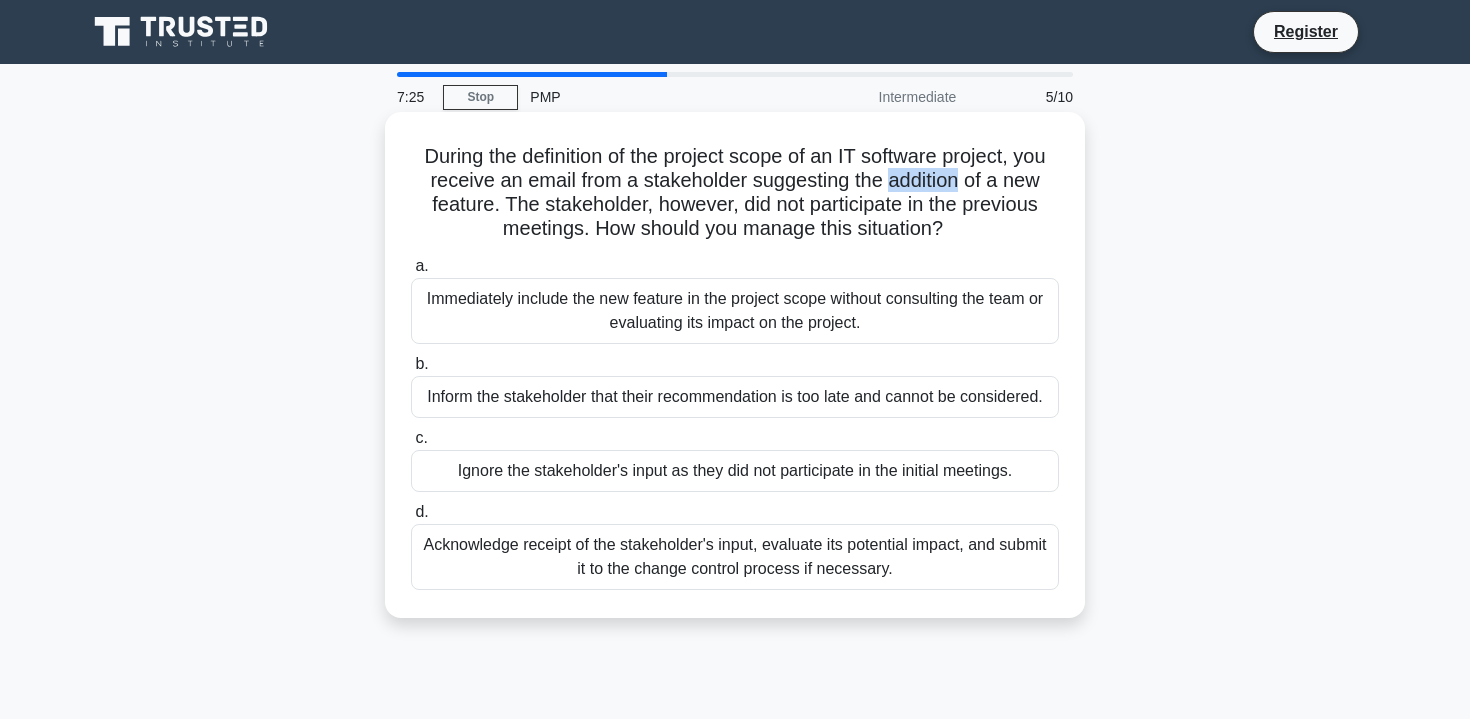 click on "During the definition of the project scope of an IT software project, you receive an email from a stakeholder suggesting the addition of a new feature. The stakeholder, however, did not participate in the previous meetings. How should you manage this situation?
.spinner_0XTQ{transform-origin:center;animation:spinner_y6GP .75s linear infinite}@keyframes spinner_y6GP{100%{transform:rotate(360deg)}}" at bounding box center [735, 193] 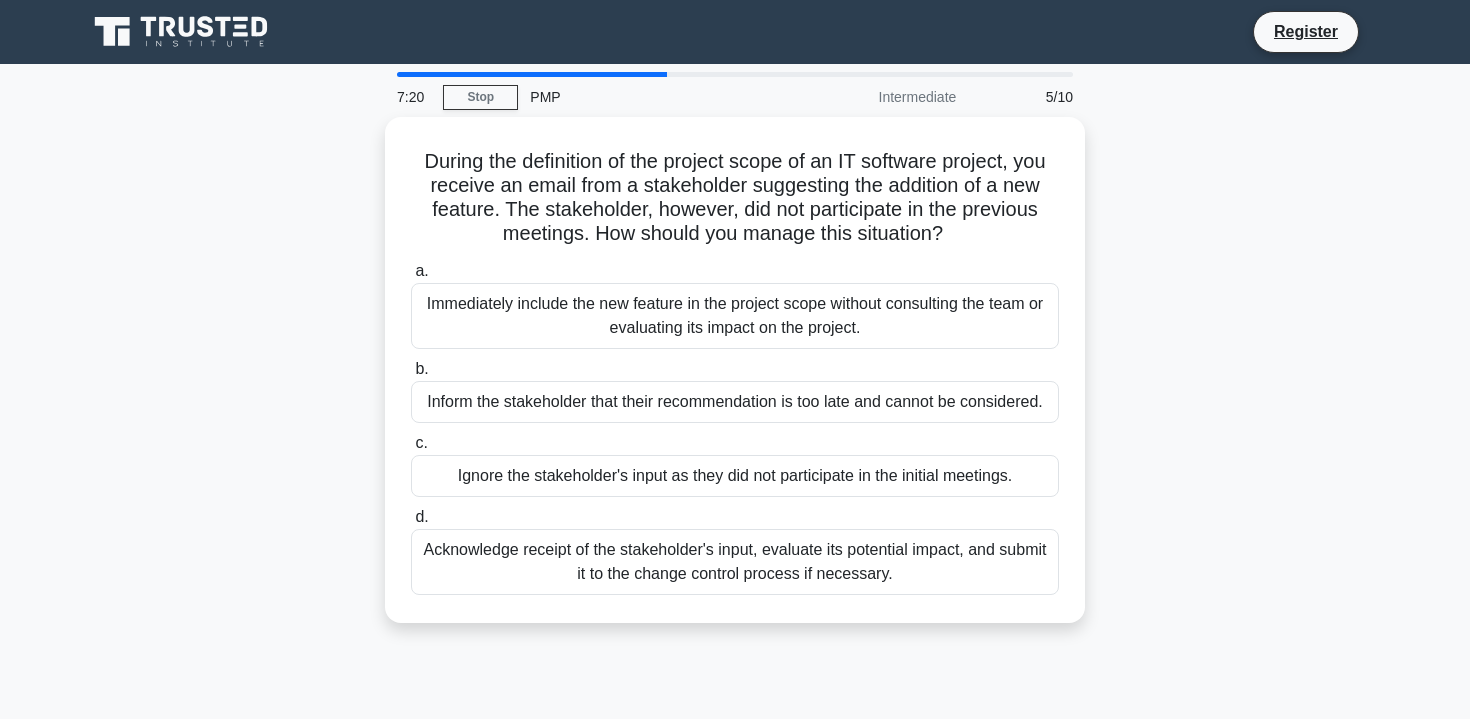 click on "During the definition of the project scope of an IT software project, you receive an email from a stakeholder suggesting the addition of a new feature. The stakeholder, however, did not participate in the previous meetings. How should you manage this situation?
.spinner_0XTQ{transform-origin:center;animation:spinner_y6GP .75s linear infinite}@keyframes spinner_y6GP{100%{transform:rotate(360deg)}}
a.
b. c." at bounding box center [735, 382] 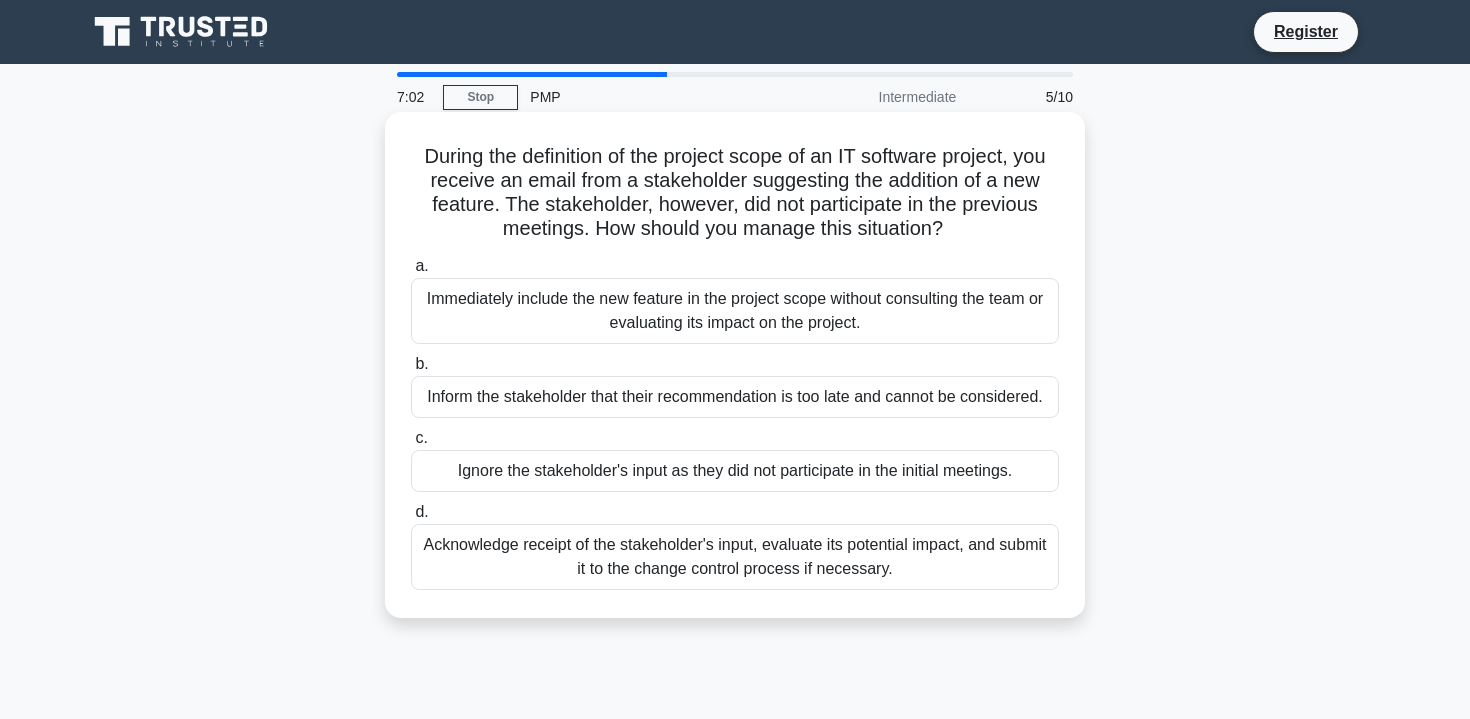 click on "Acknowledge receipt of the stakeholder's input, evaluate its potential impact, and submit it to the change control process if necessary." at bounding box center (735, 557) 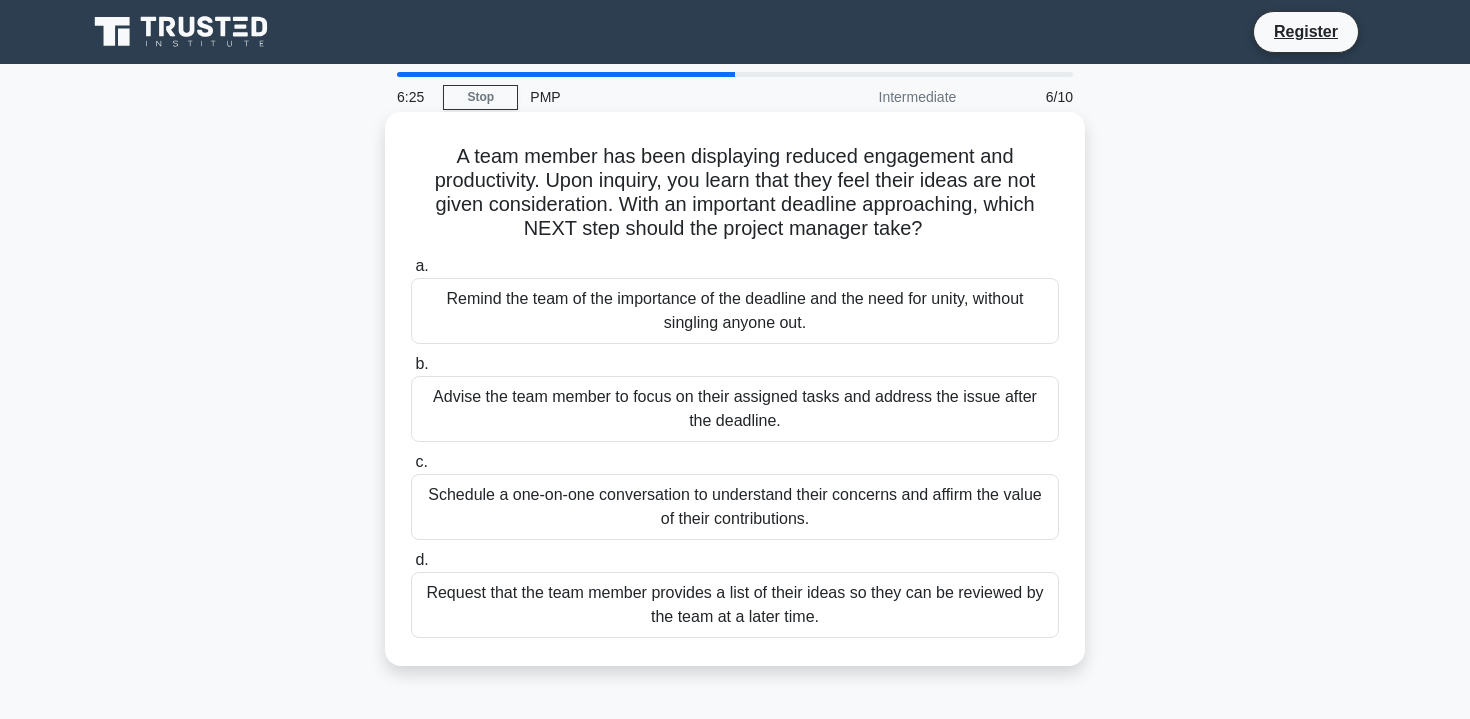 click on "Schedule a one-on-one conversation to understand their concerns and affirm the value of their contributions." at bounding box center [735, 507] 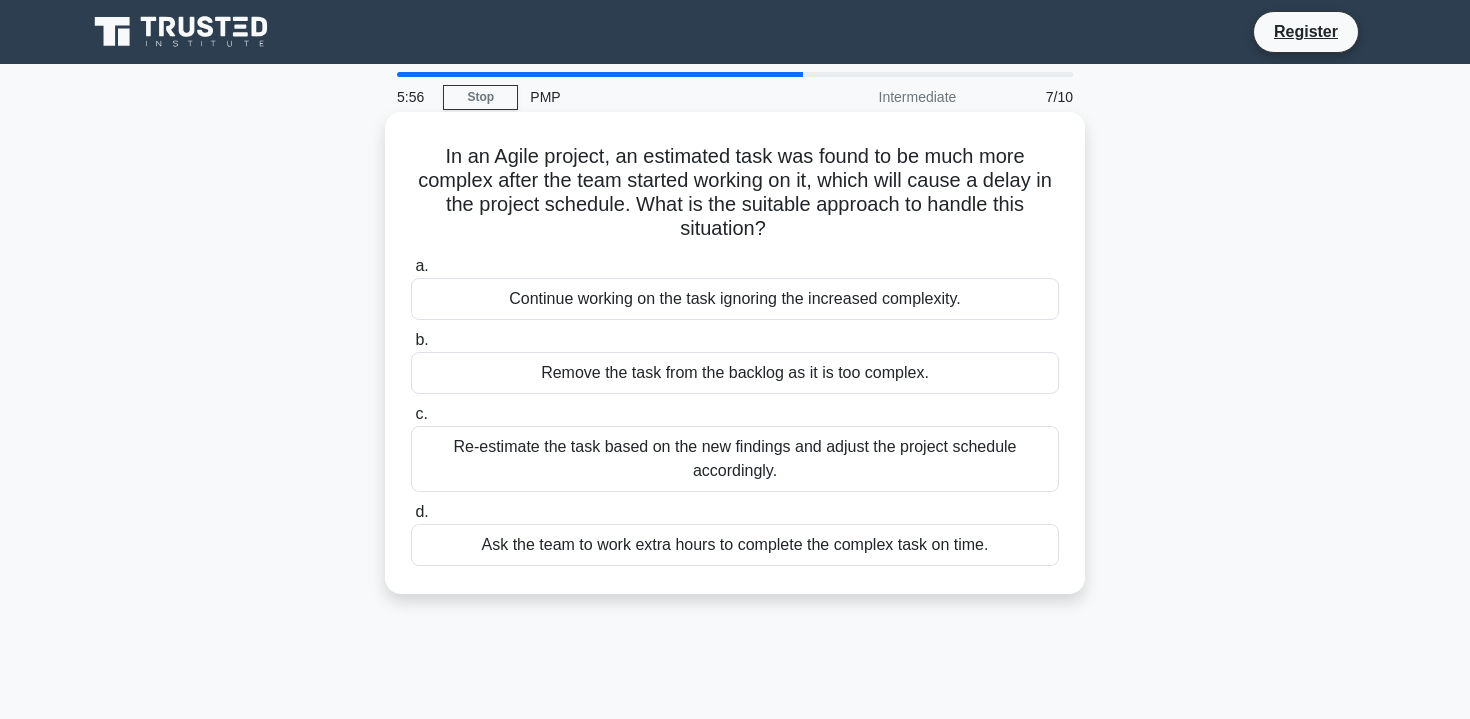 click on "Re-estimate the task based on the new findings and adjust the project schedule accordingly." at bounding box center [735, 459] 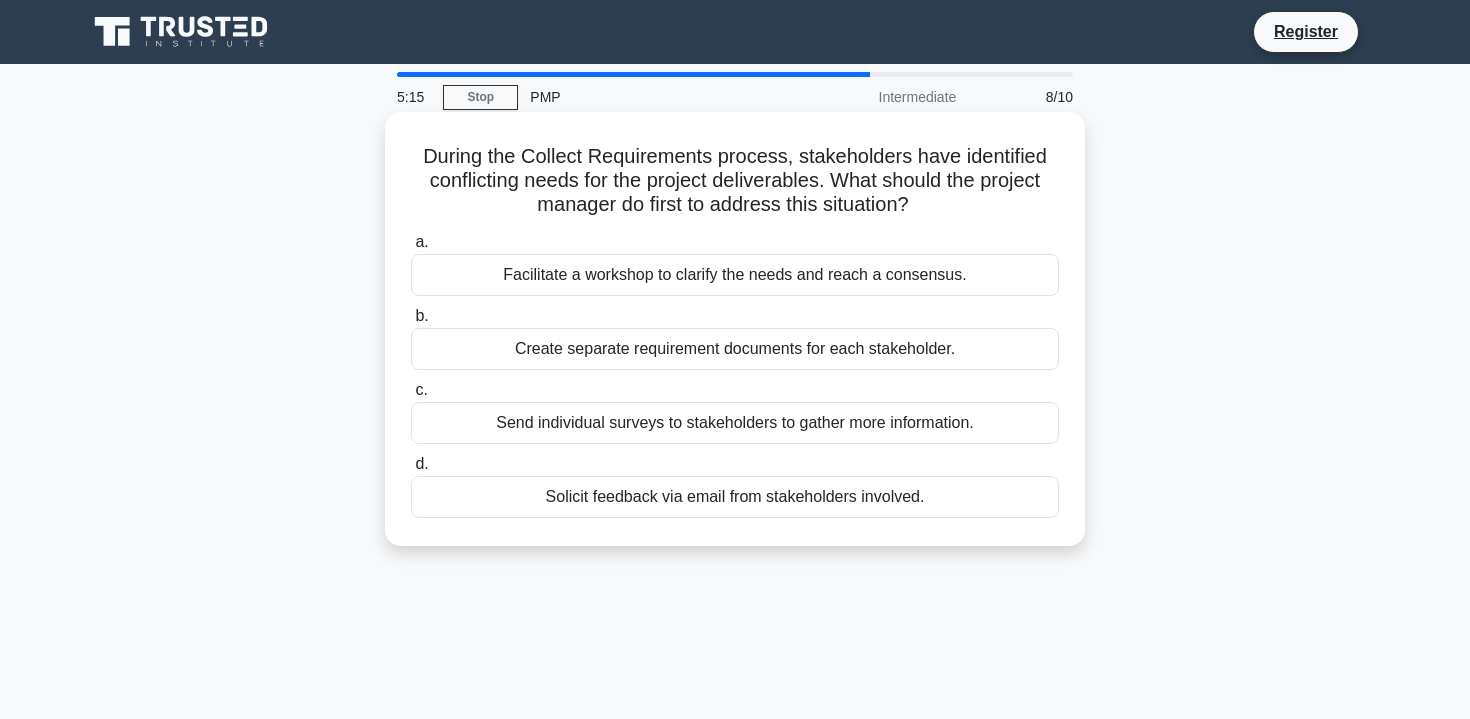 click on "Facilitate a workshop to clarify the needs and reach a consensus." at bounding box center (735, 275) 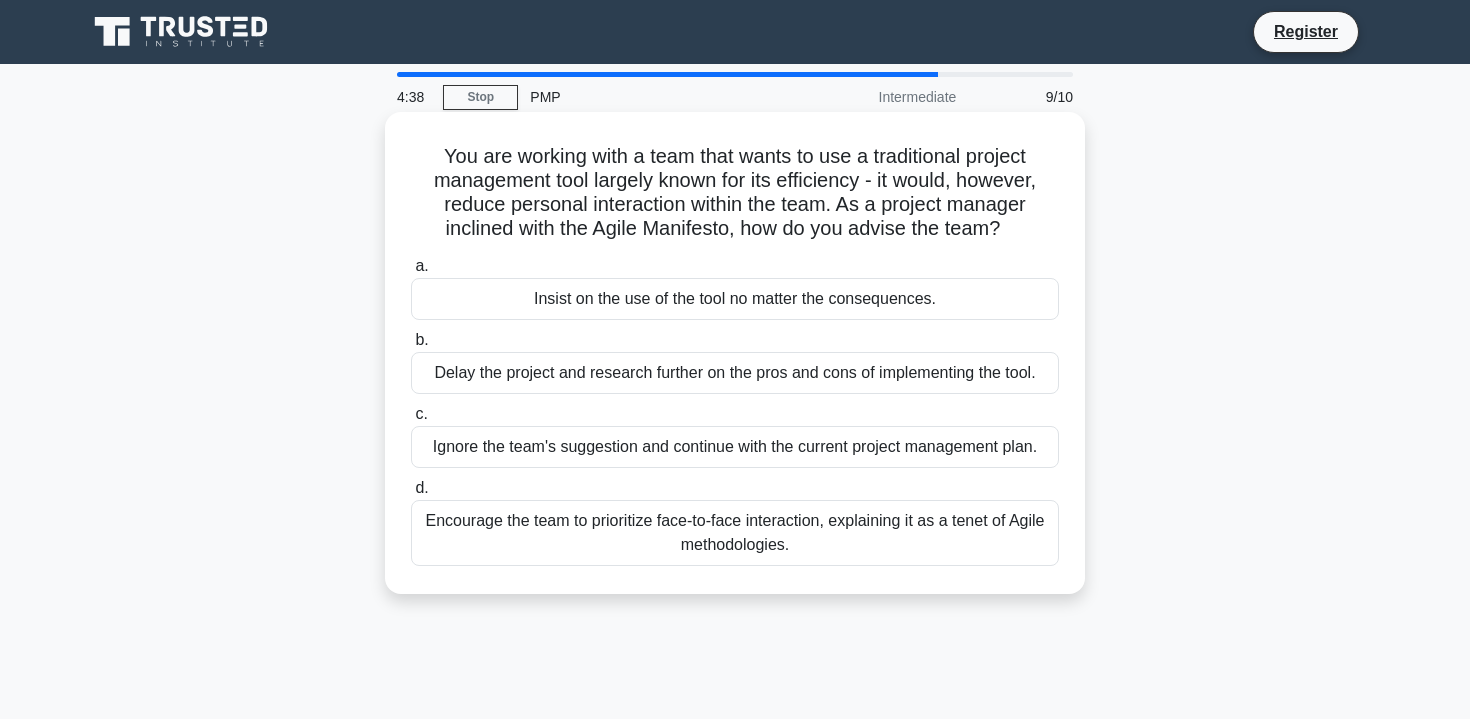 drag, startPoint x: 552, startPoint y: 297, endPoint x: 655, endPoint y: 305, distance: 103.31021 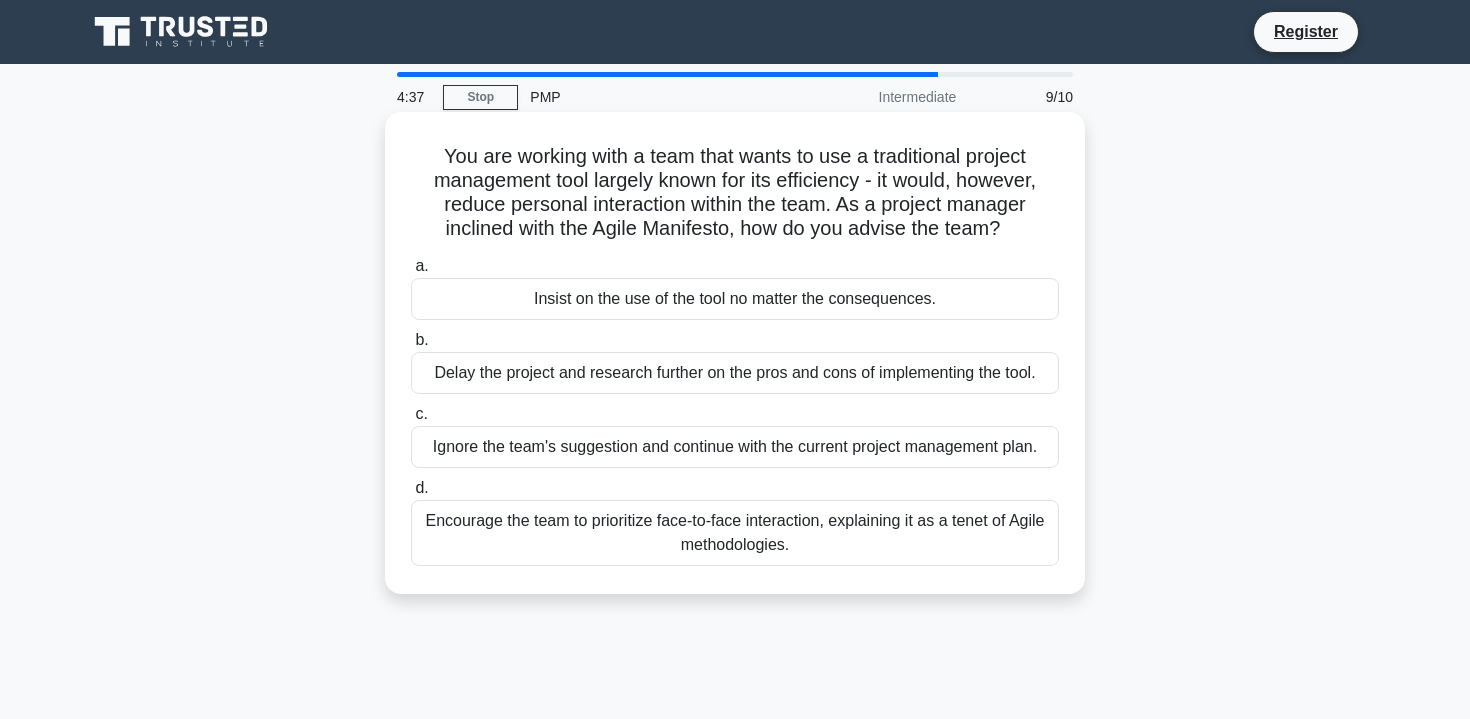 click on "b.
Delay the project and research further on the pros and cons of implementing the tool." at bounding box center [735, 361] 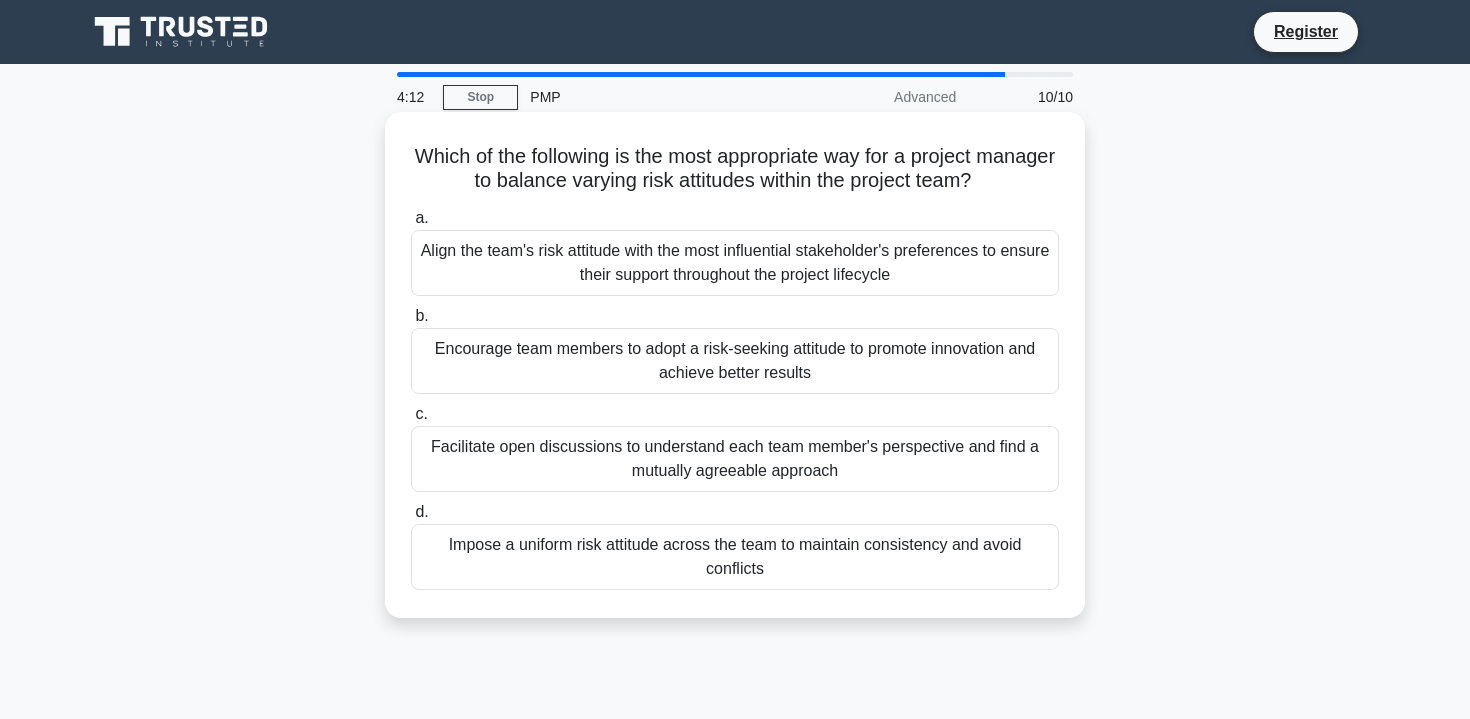click on "b.
Encourage team members to adopt a risk-seeking attitude to promote innovation and achieve better results" at bounding box center [735, 349] 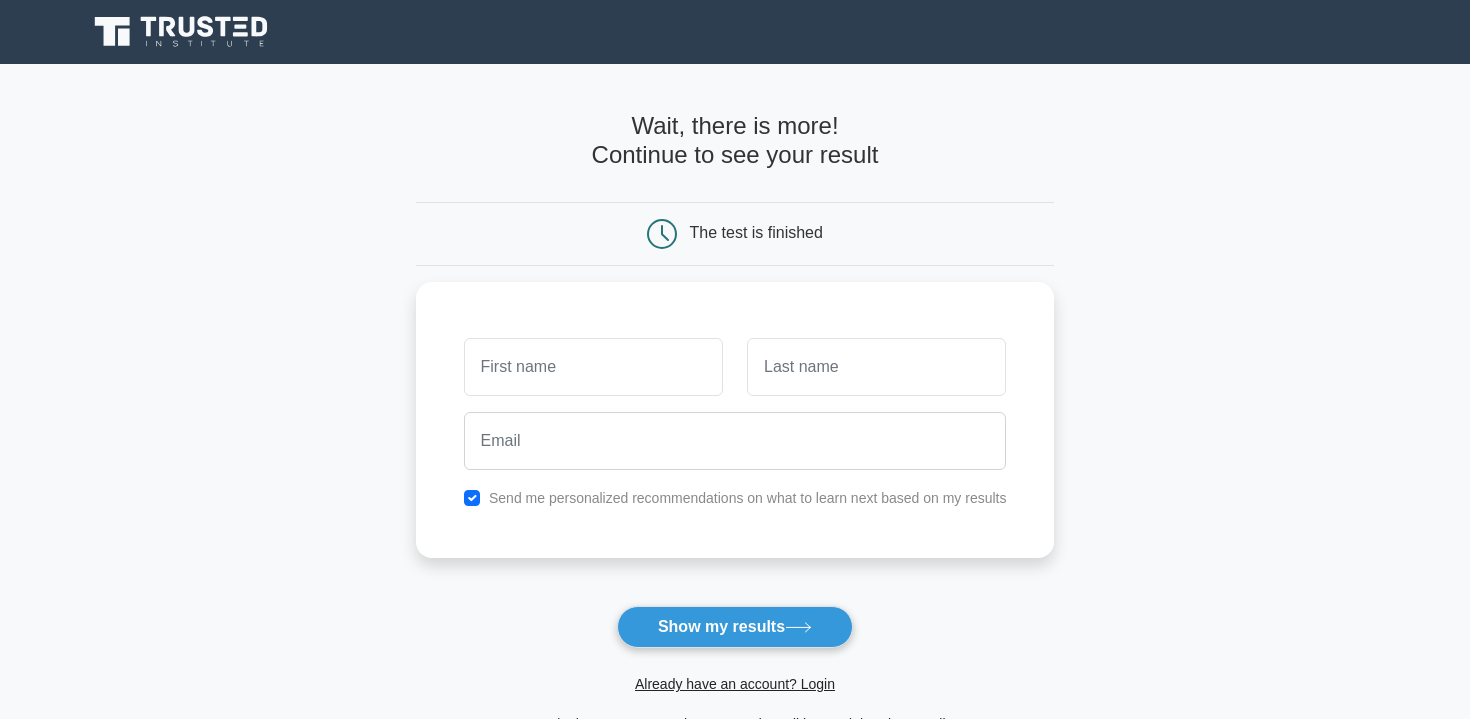 scroll, scrollTop: 0, scrollLeft: 0, axis: both 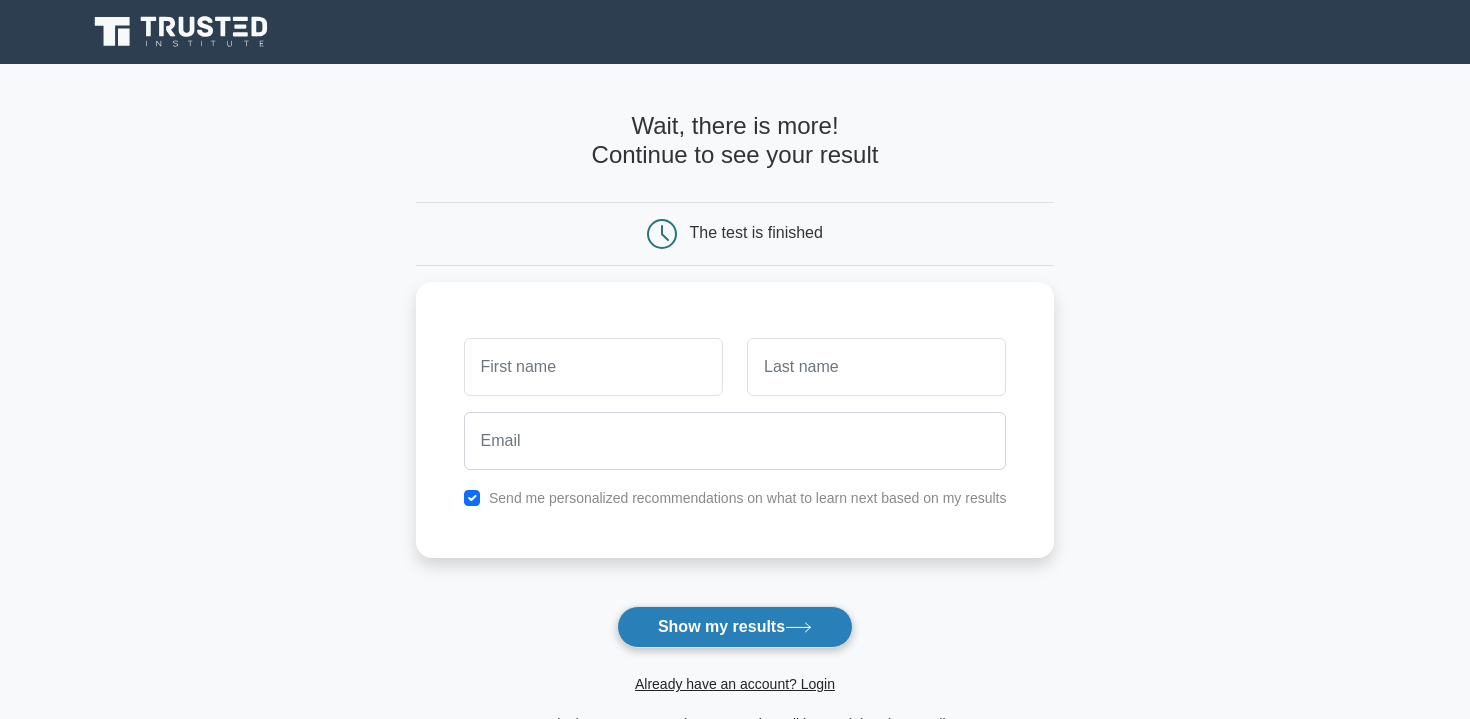 click on "Show my results" at bounding box center [735, 627] 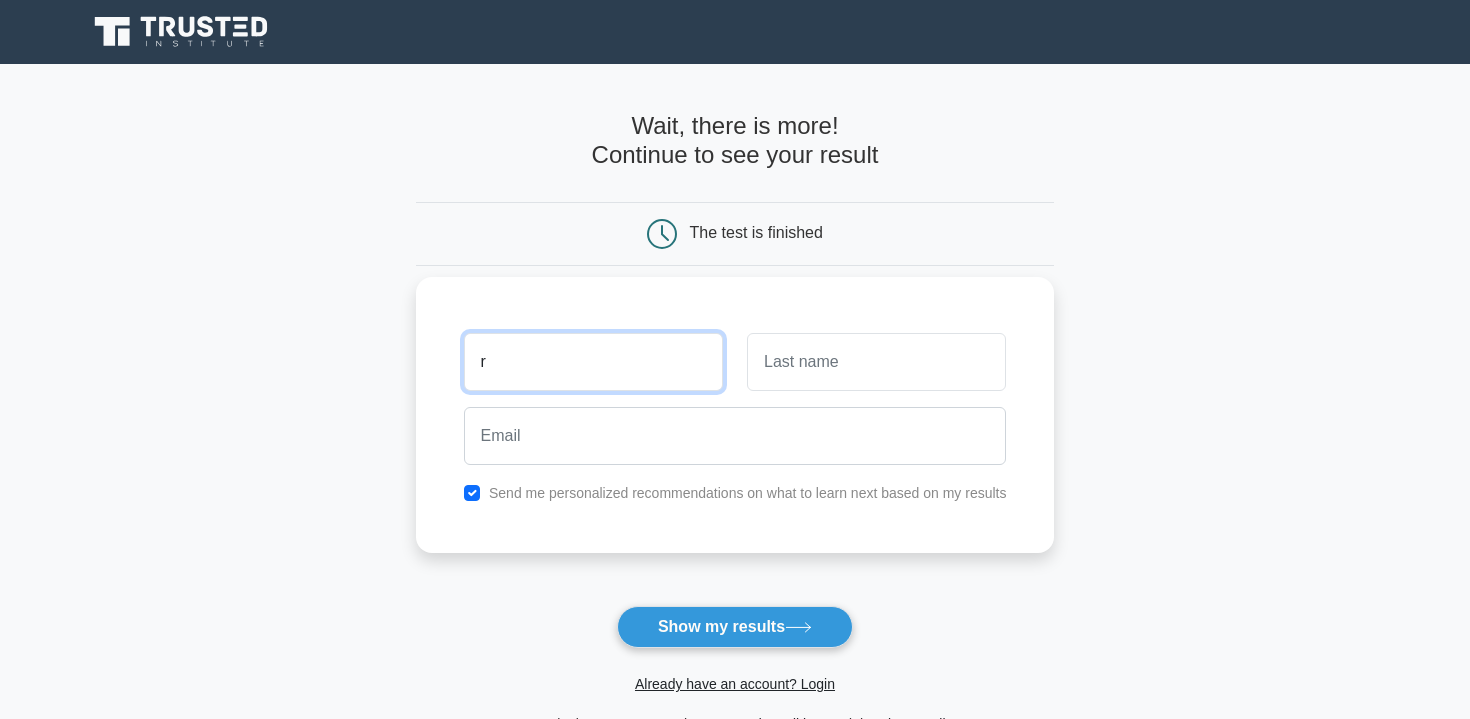 type on "r" 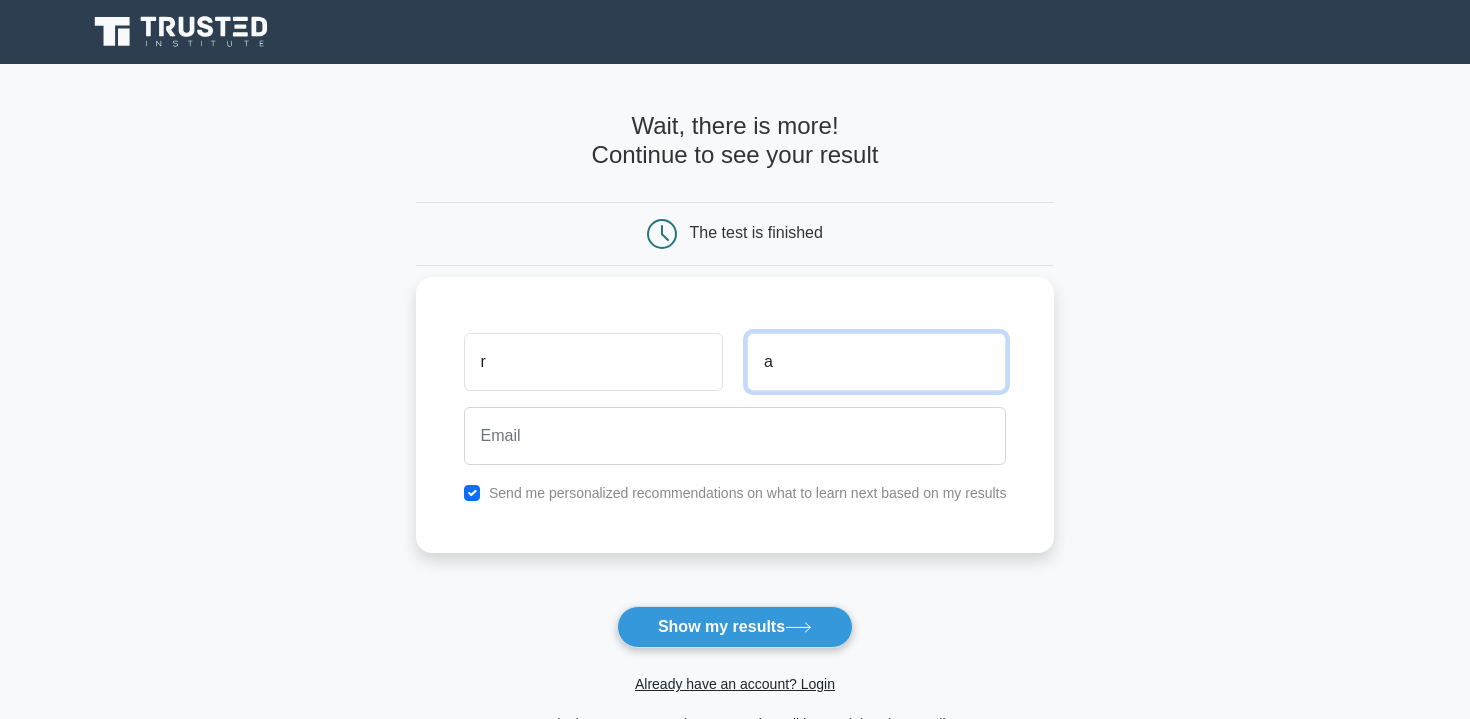 type on "a" 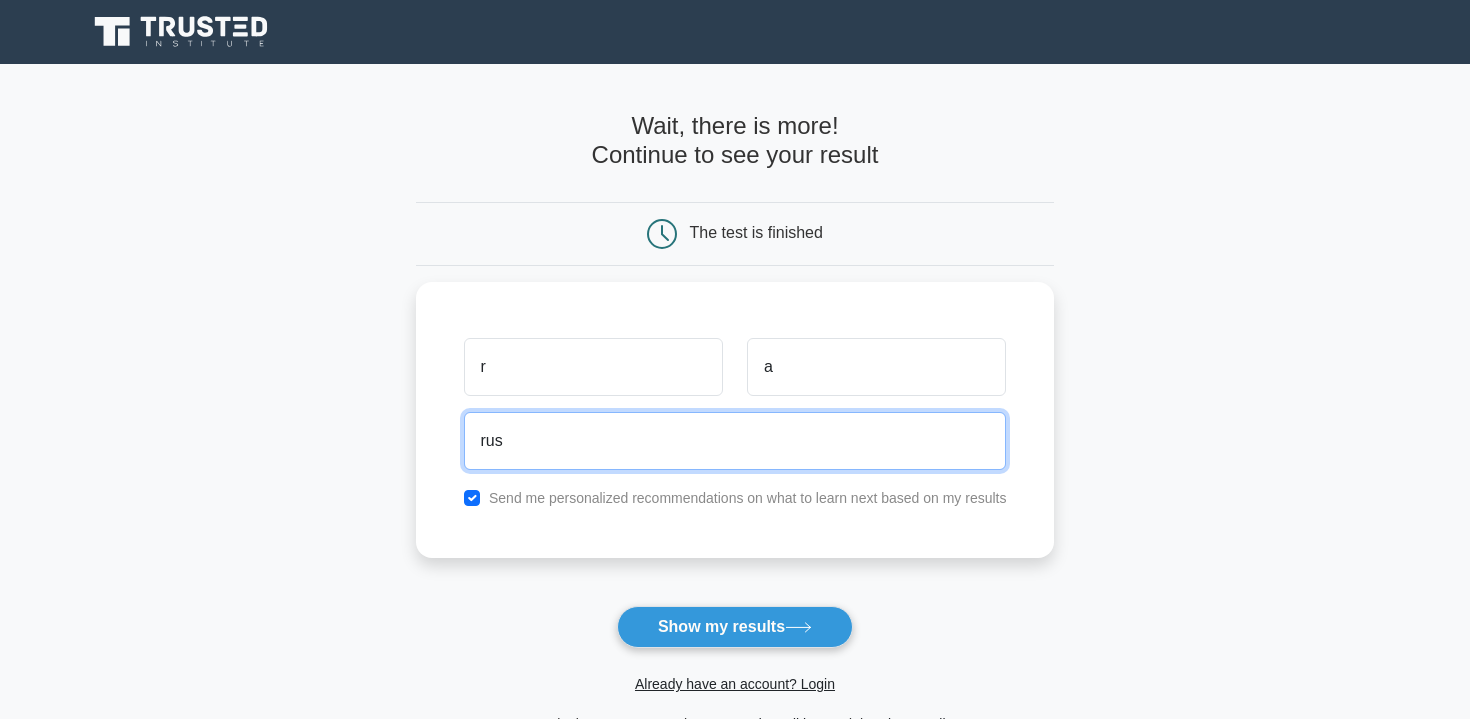 type on "rustam.hrf@gmail.com" 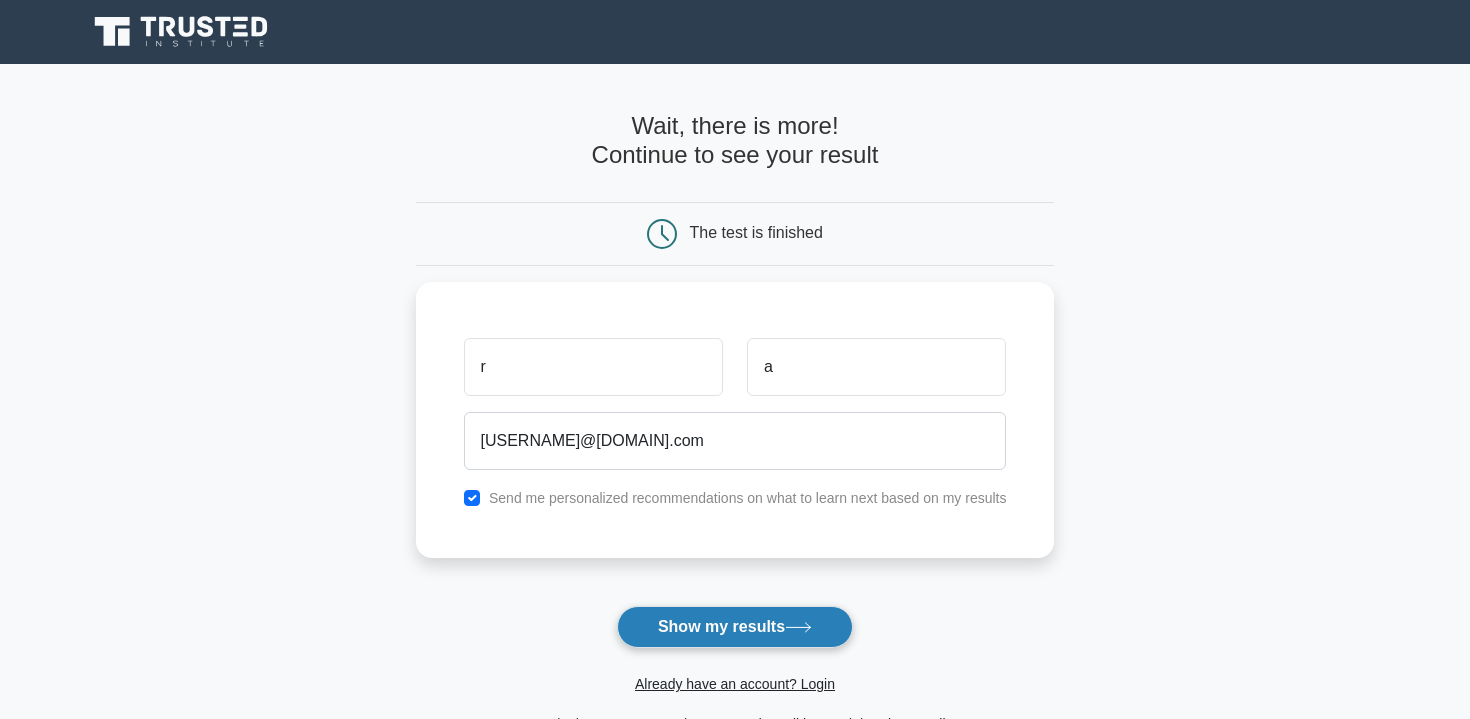 click on "Show my results" at bounding box center (735, 627) 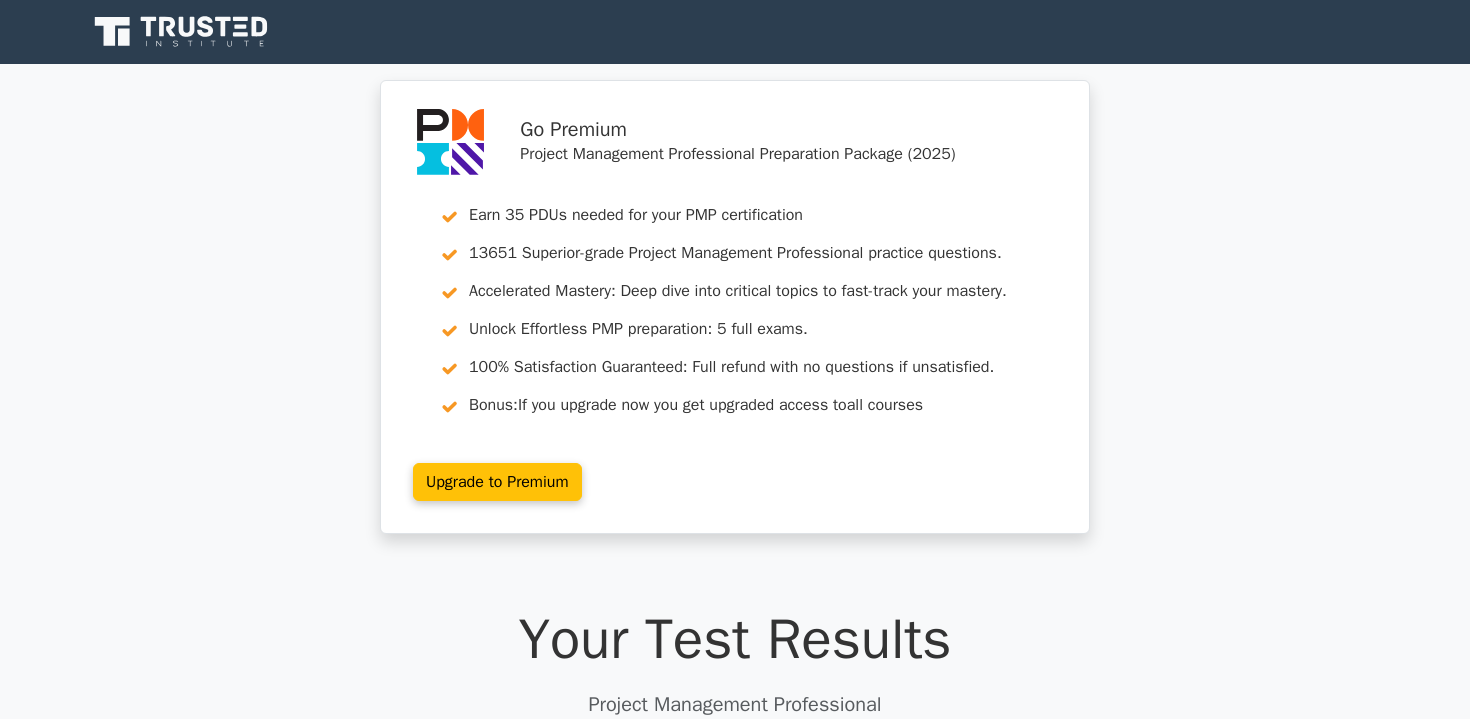 scroll, scrollTop: 0, scrollLeft: 0, axis: both 